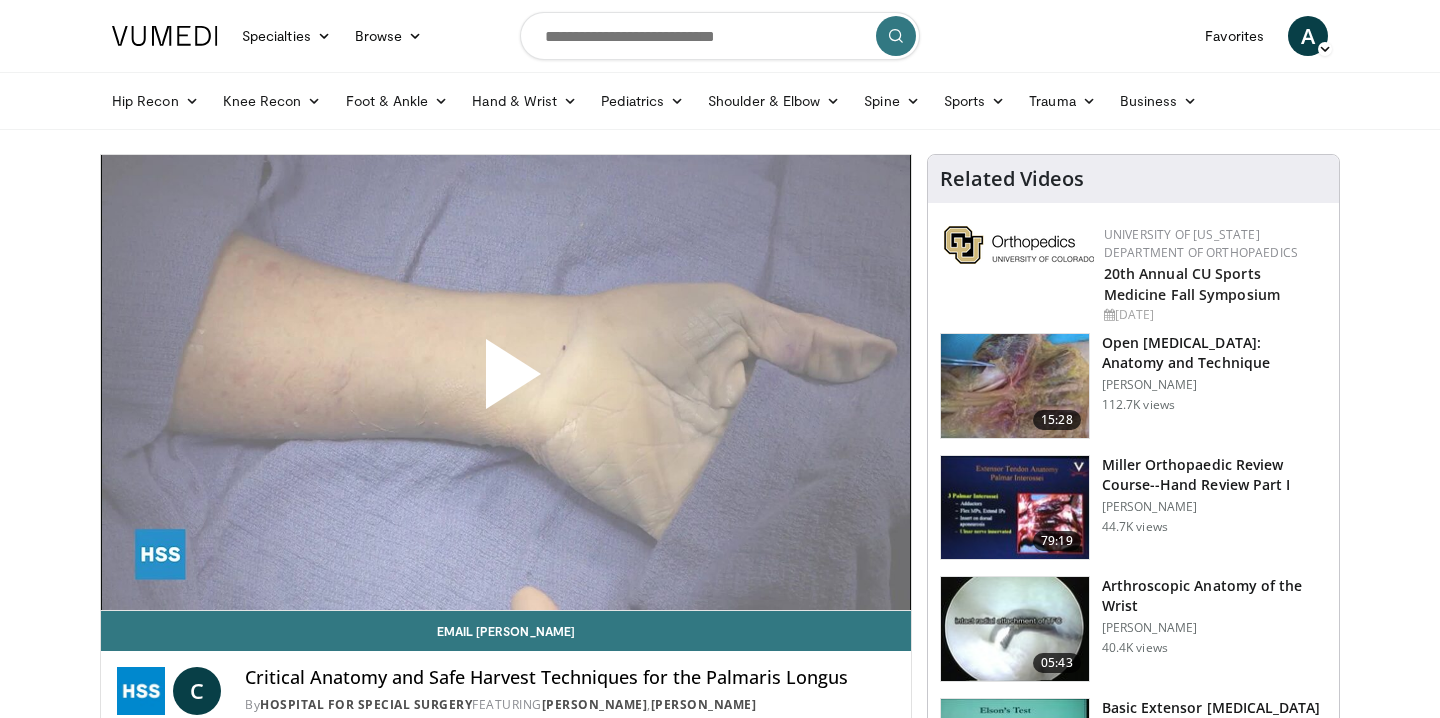 click at bounding box center (506, 382) 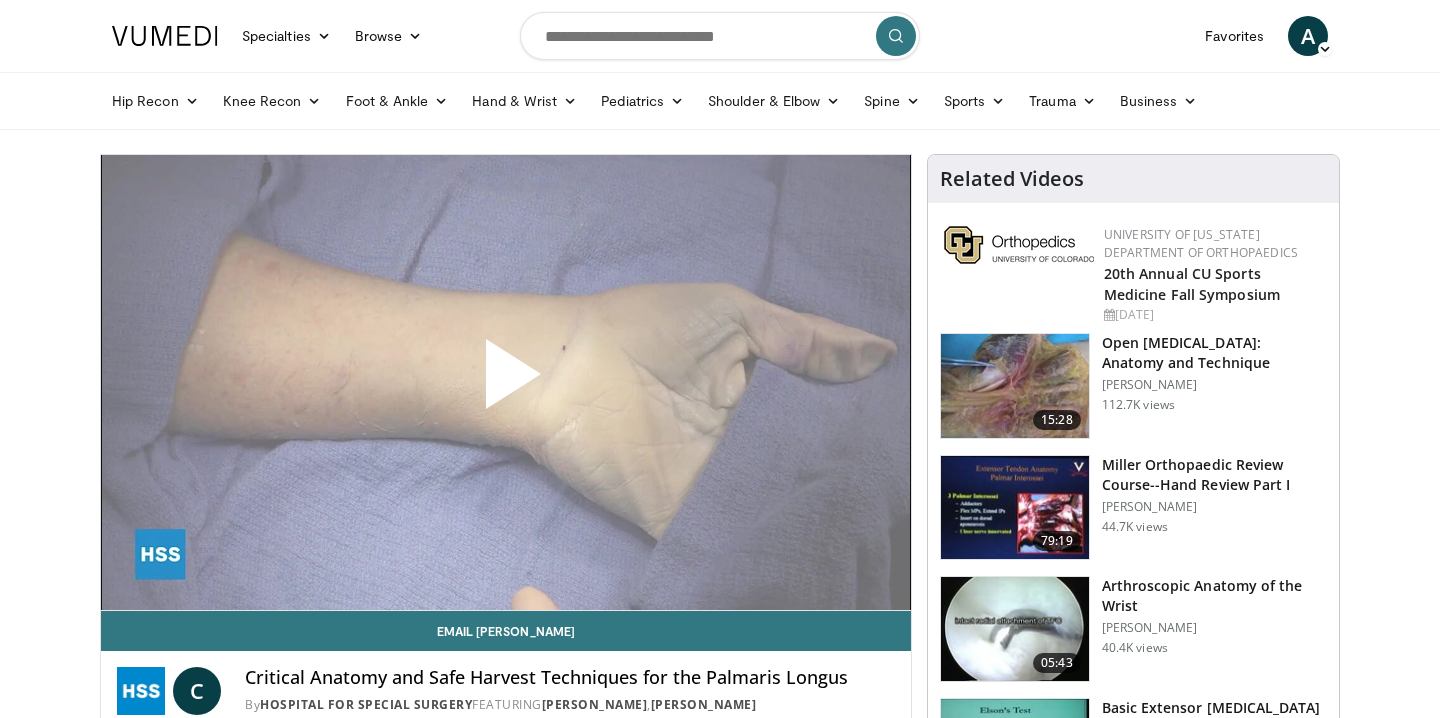 scroll, scrollTop: 0, scrollLeft: 0, axis: both 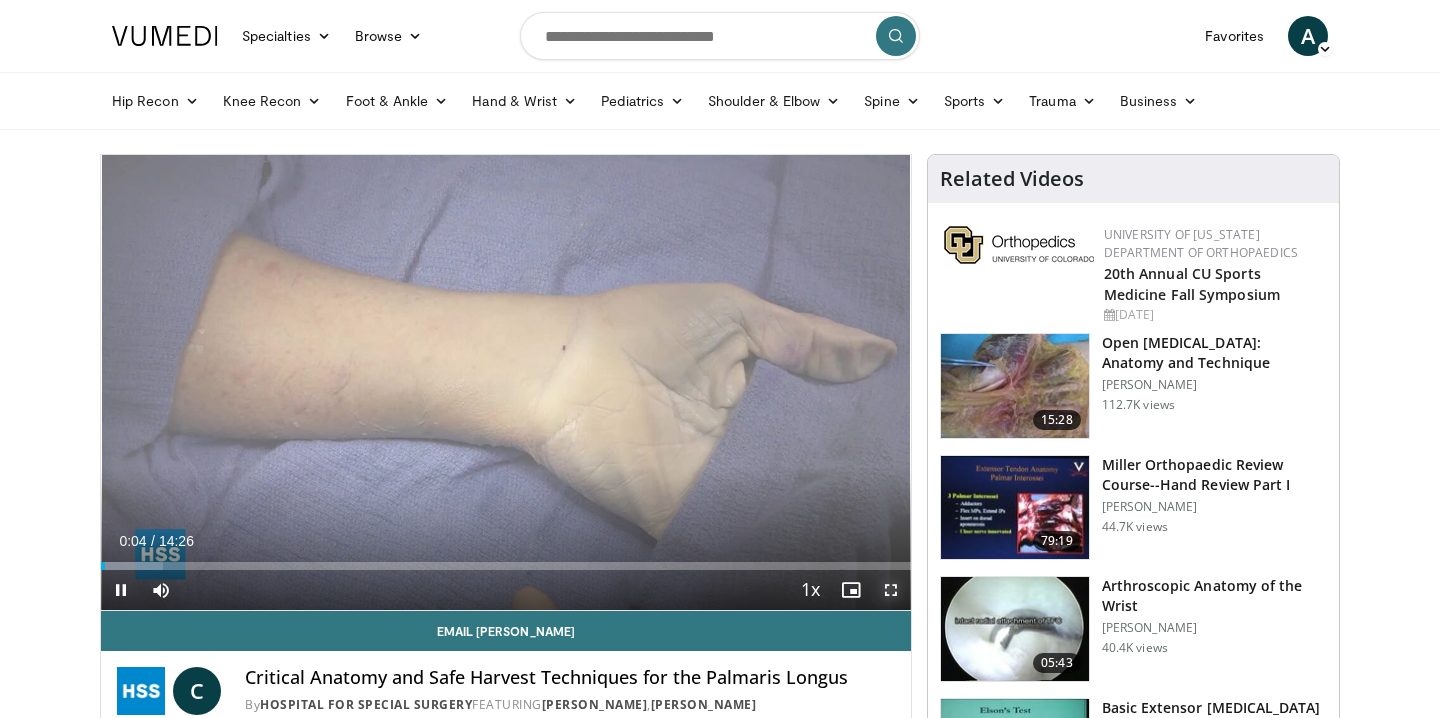 click at bounding box center [891, 590] 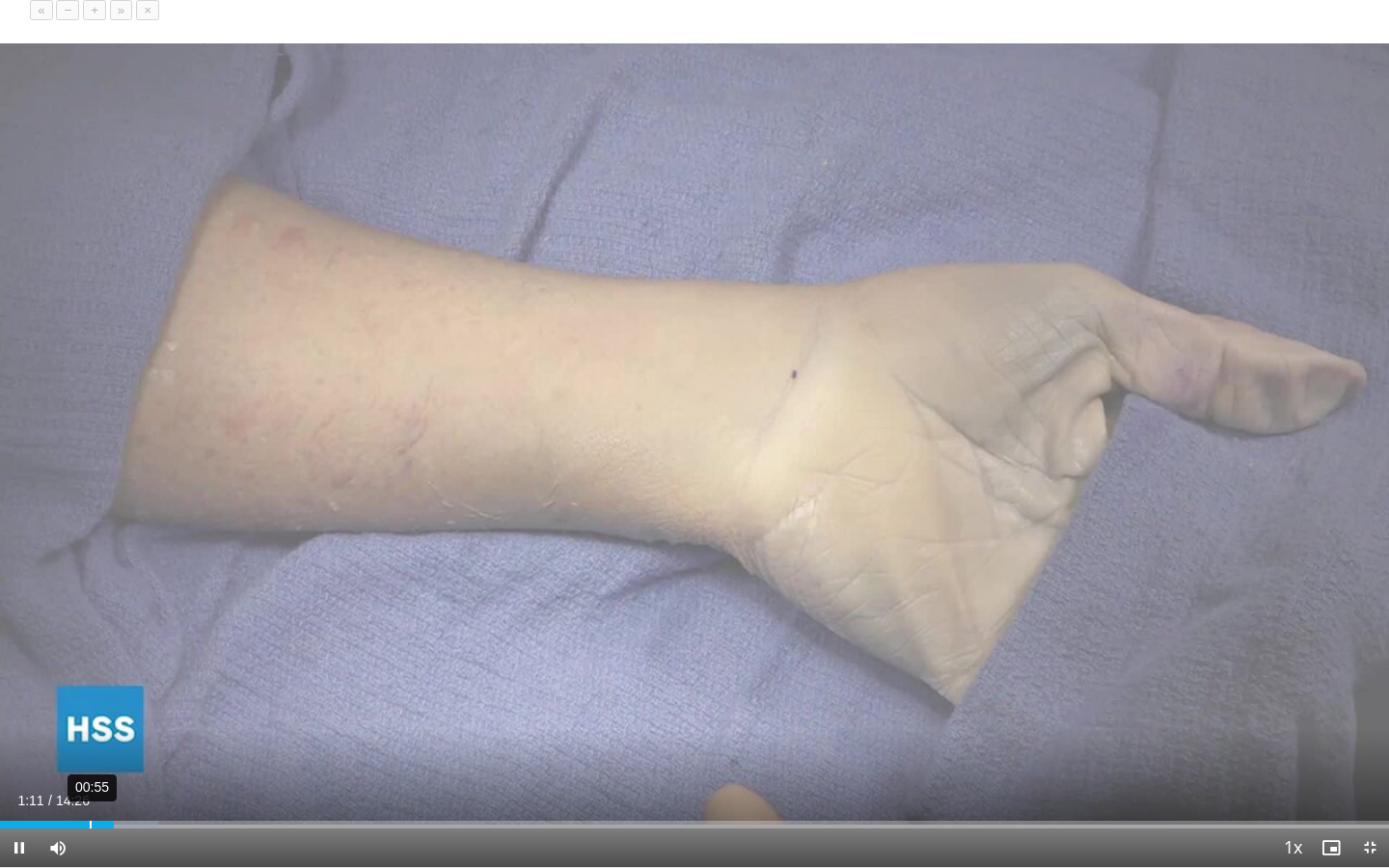 click on "00:55" at bounding box center [91, 825] 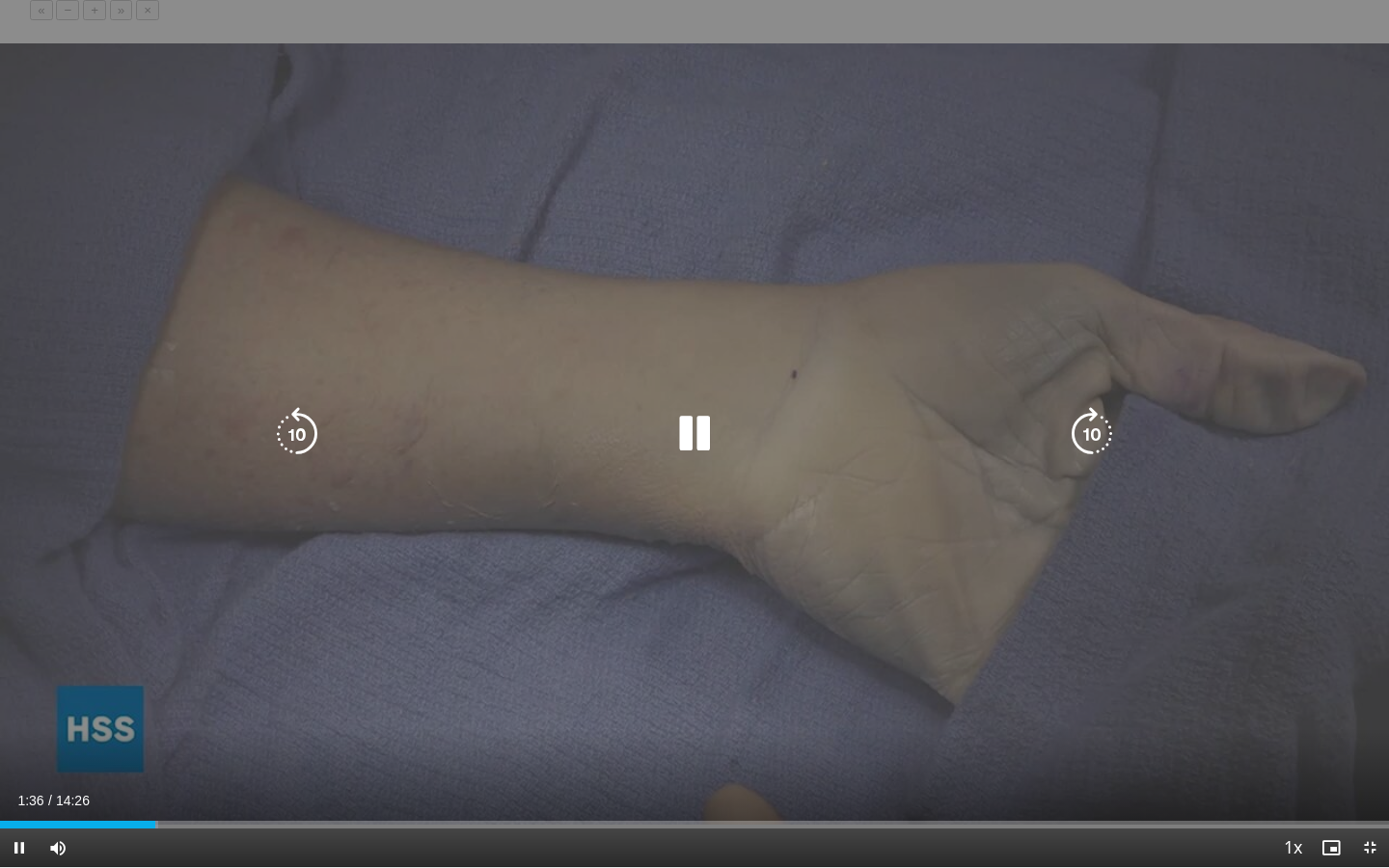 click on "10 seconds
Tap to unmute" at bounding box center (694, 433) 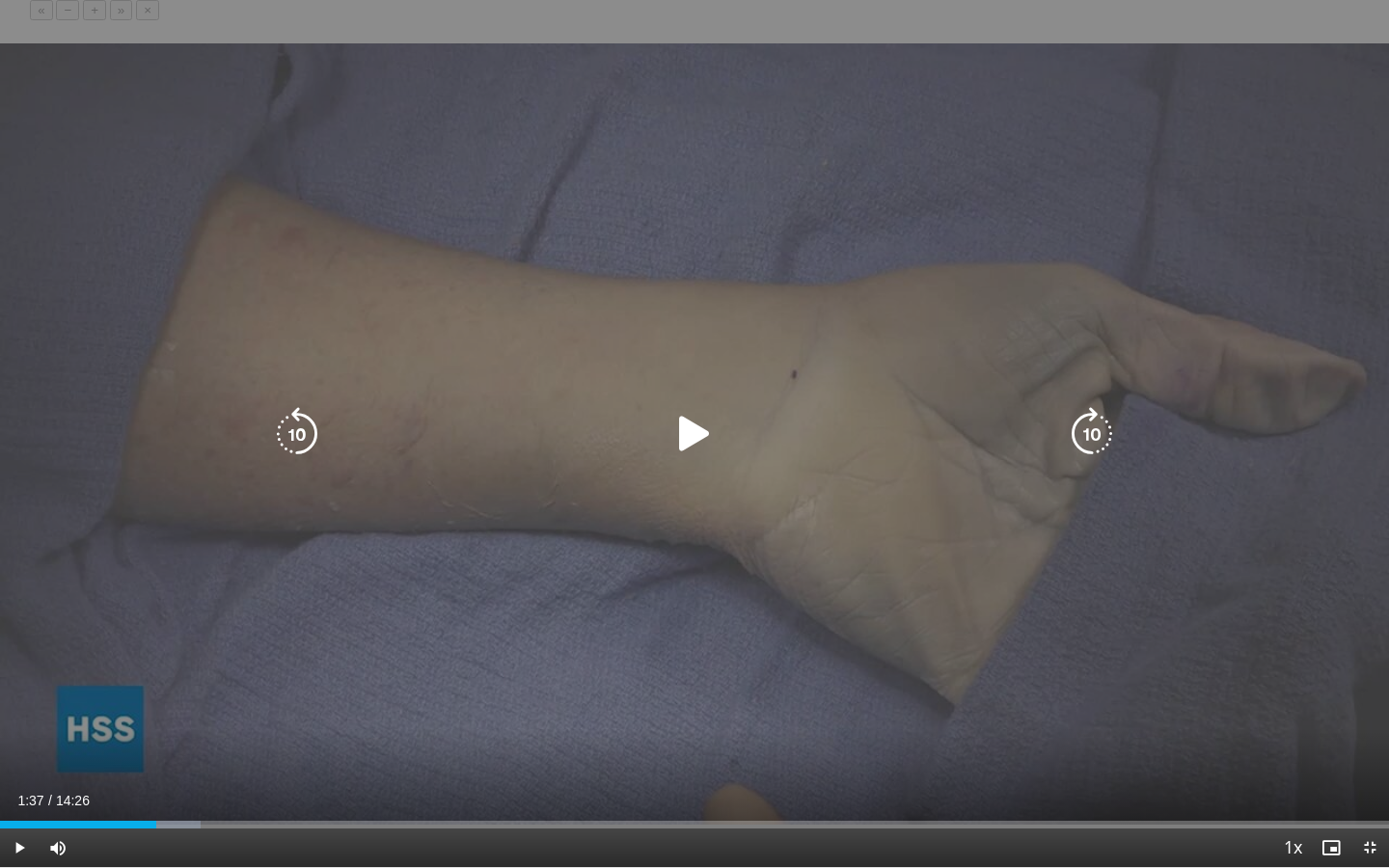 click at bounding box center (694, 434) 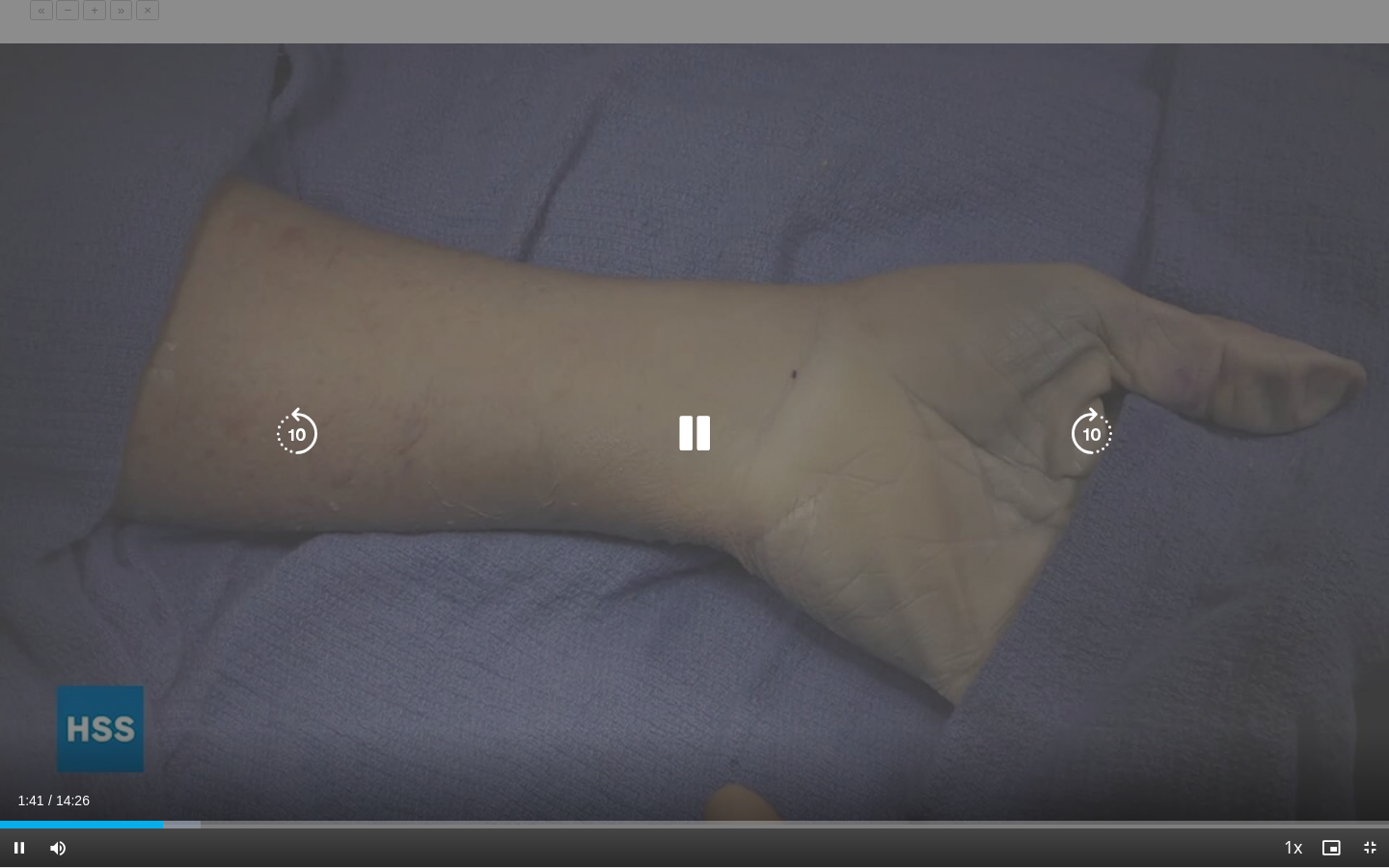 click at bounding box center [694, 434] 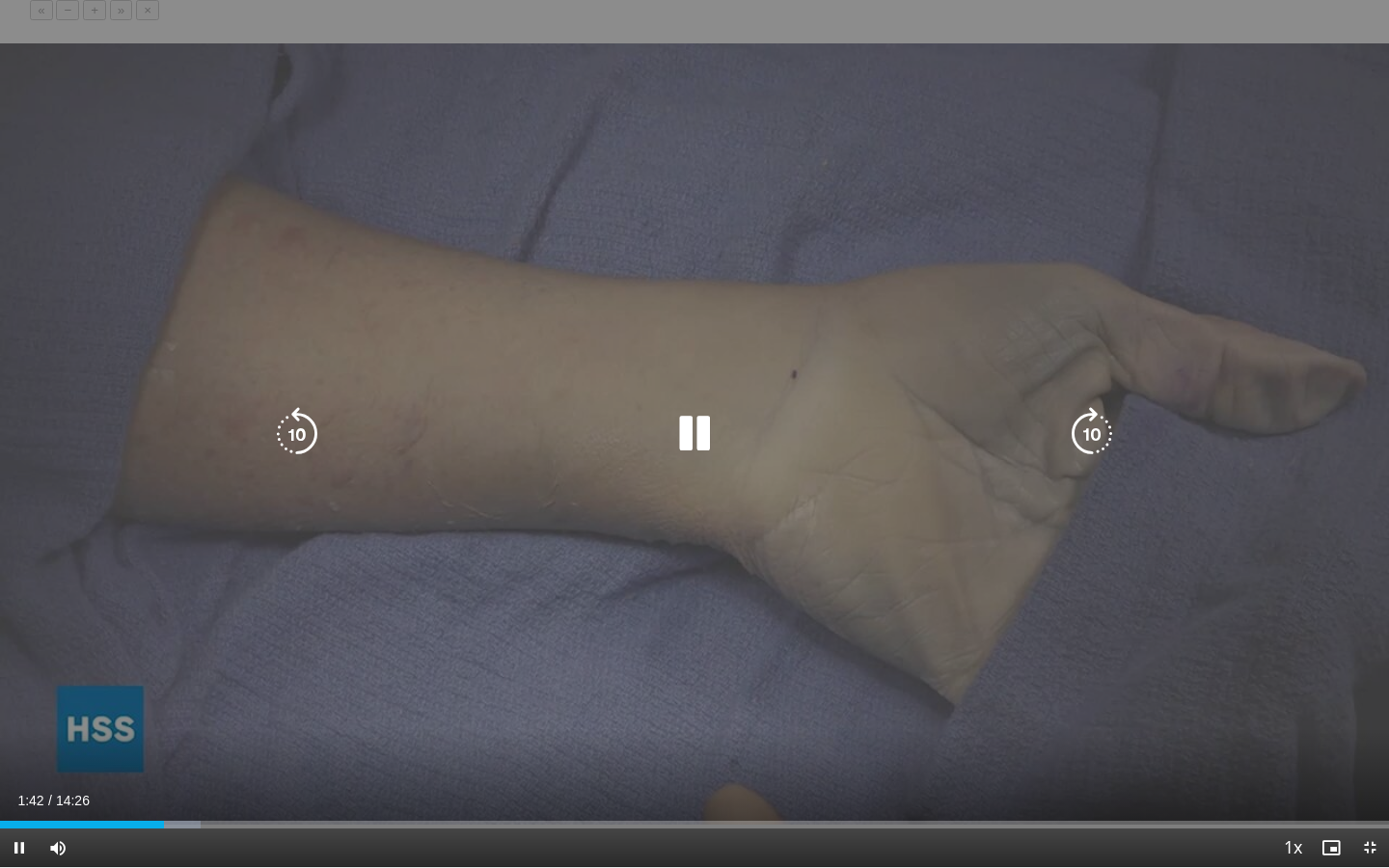 click at bounding box center (694, 434) 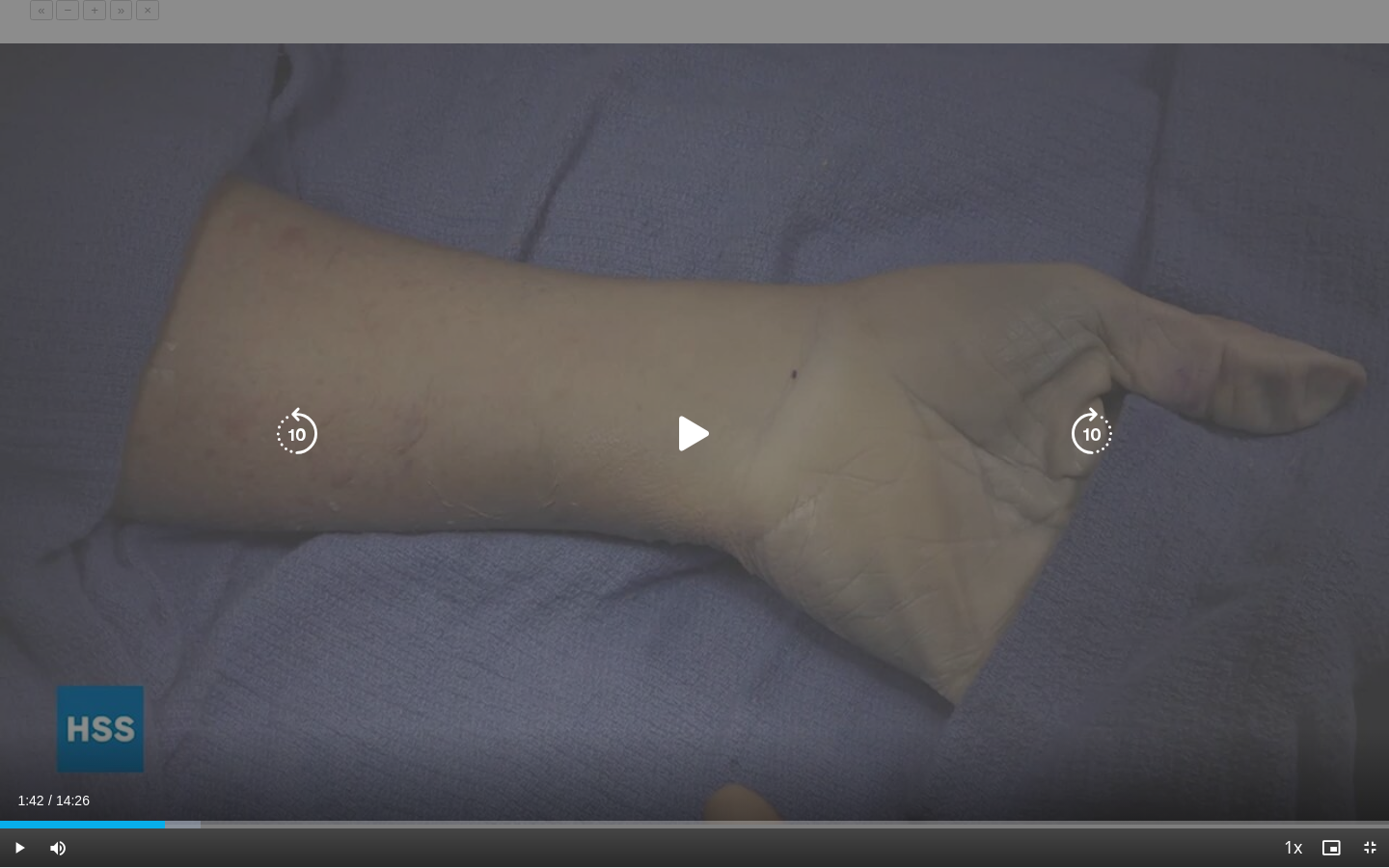 click at bounding box center (694, 434) 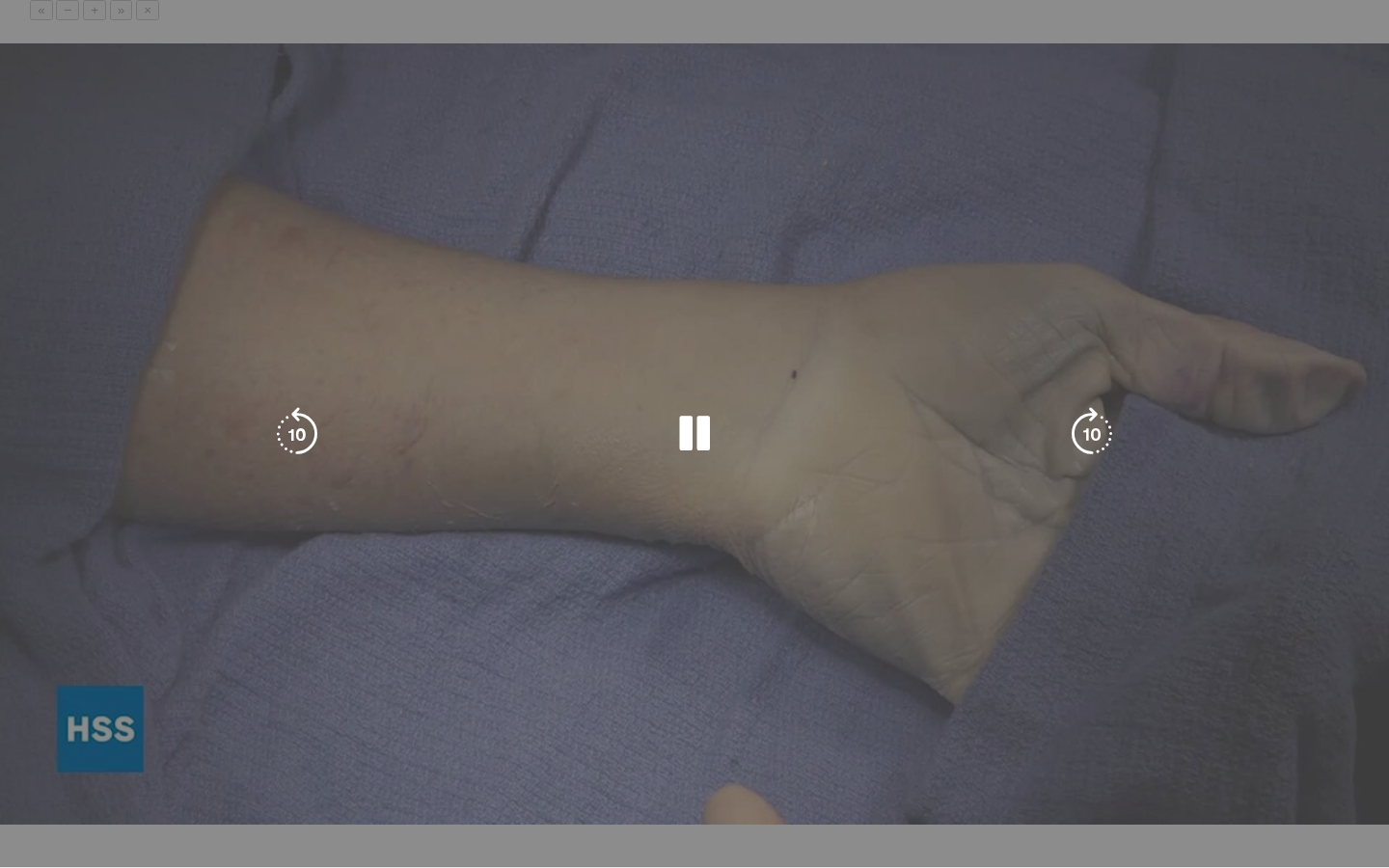 click at bounding box center (694, 434) 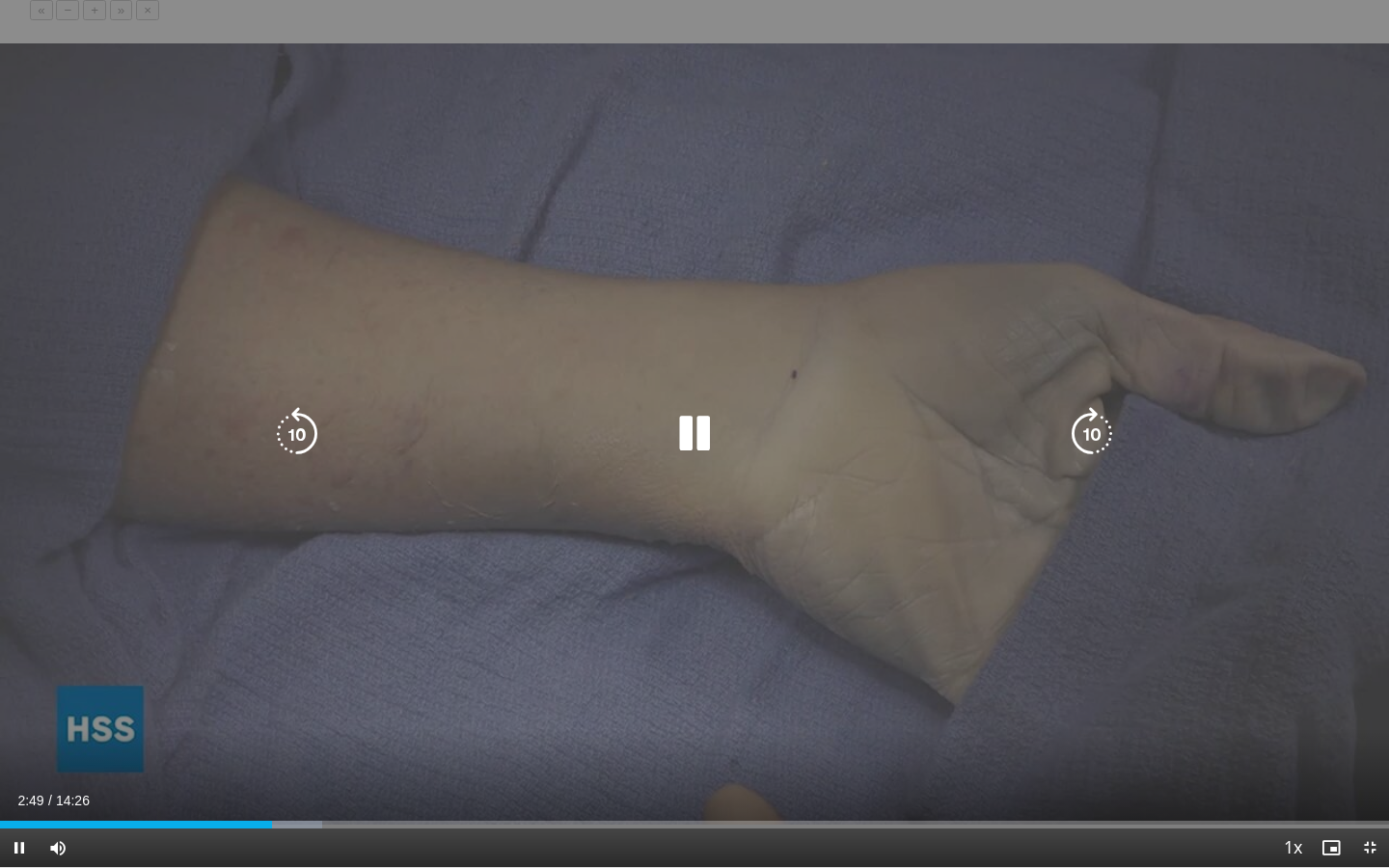 click at bounding box center [694, 434] 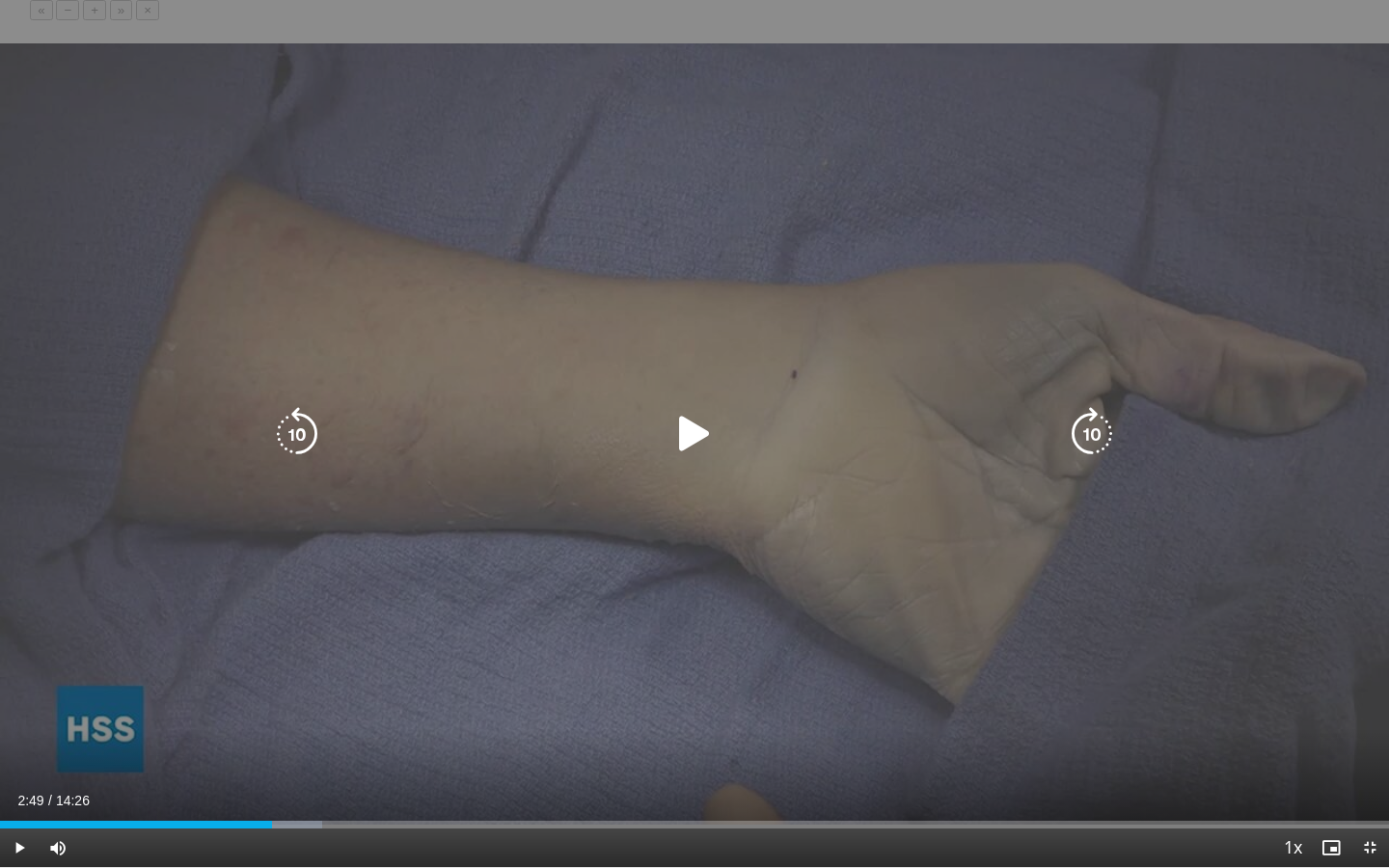 click at bounding box center [694, 434] 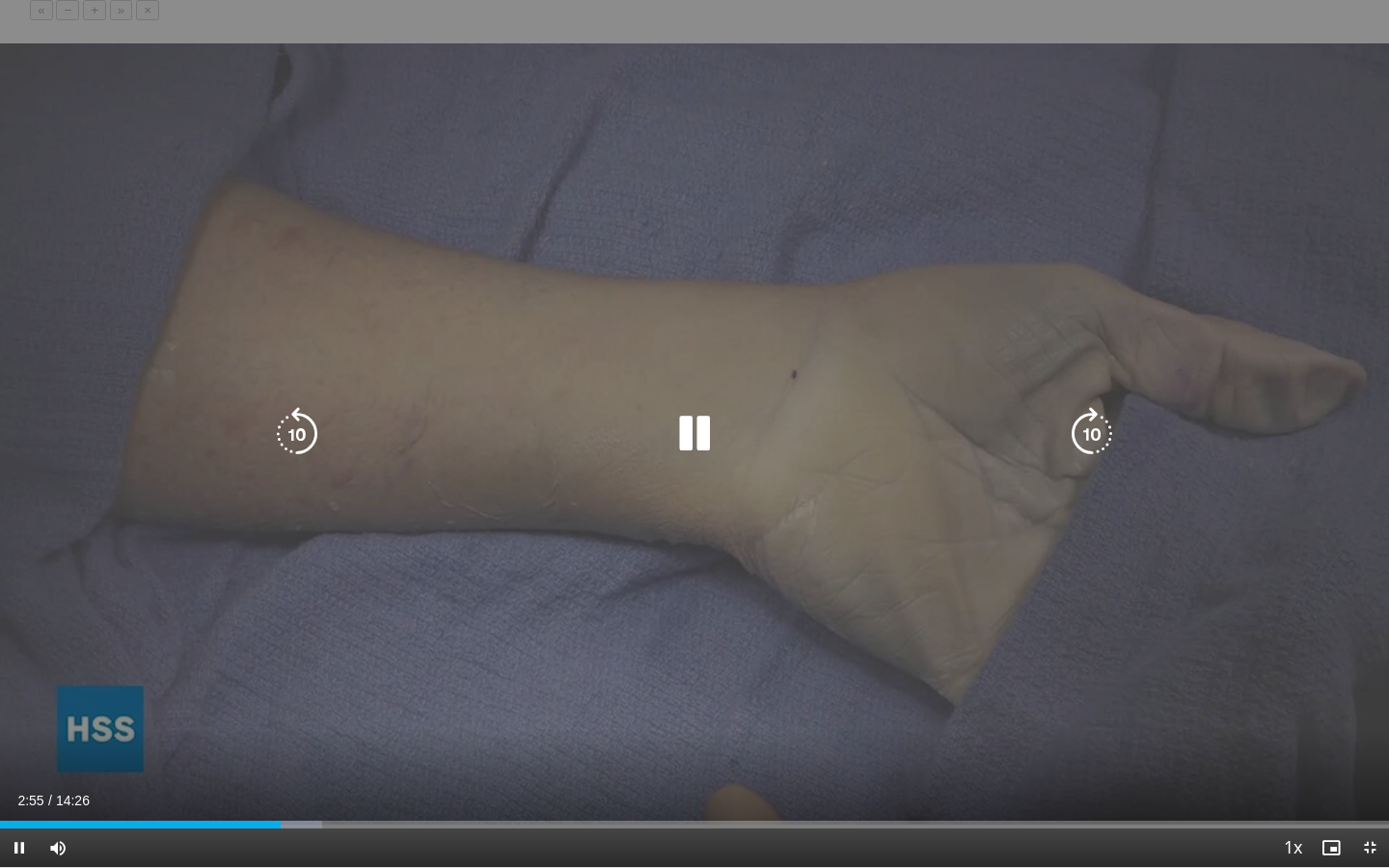 click at bounding box center (694, 434) 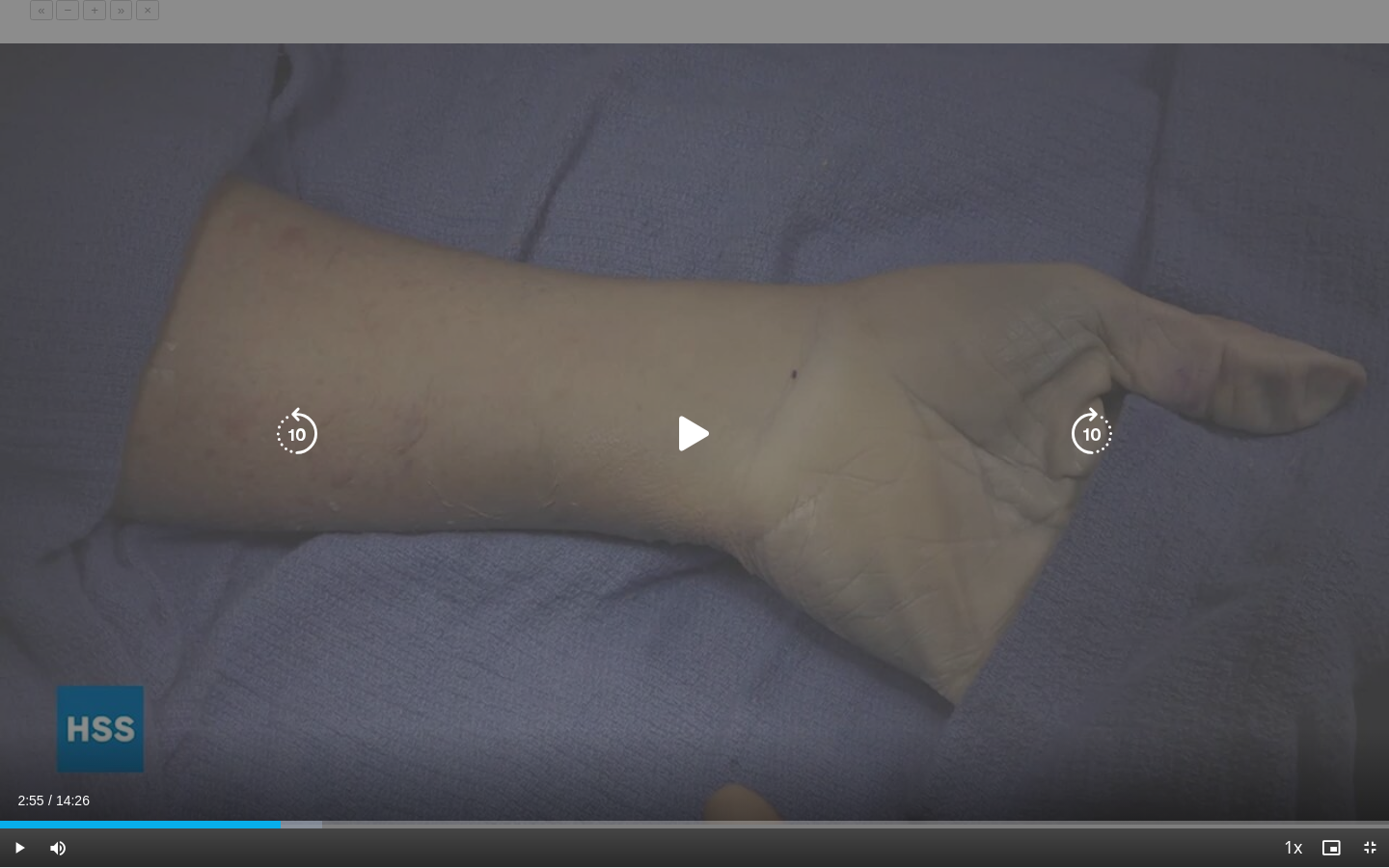 click at bounding box center (694, 434) 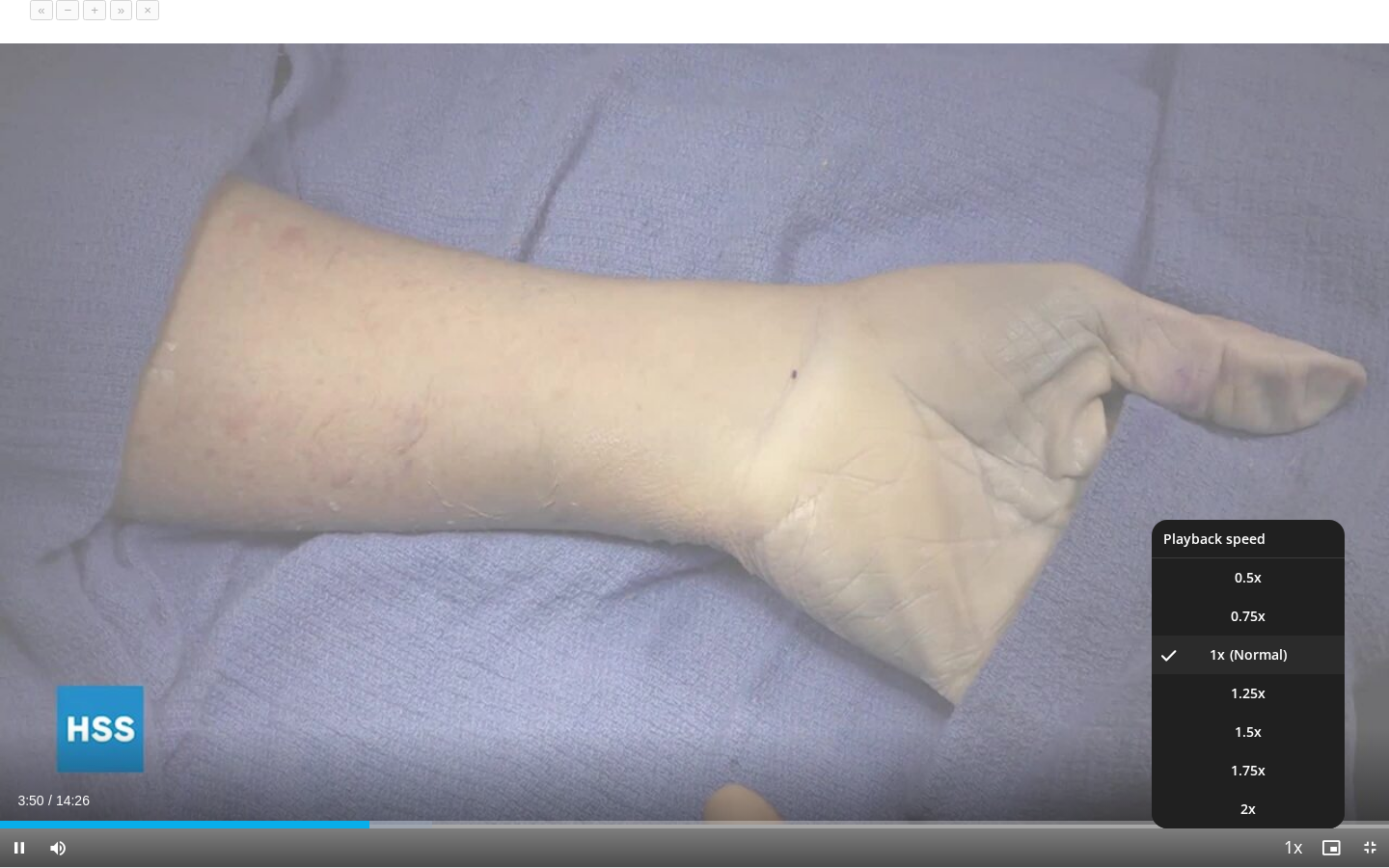 click at bounding box center [1293, 849] 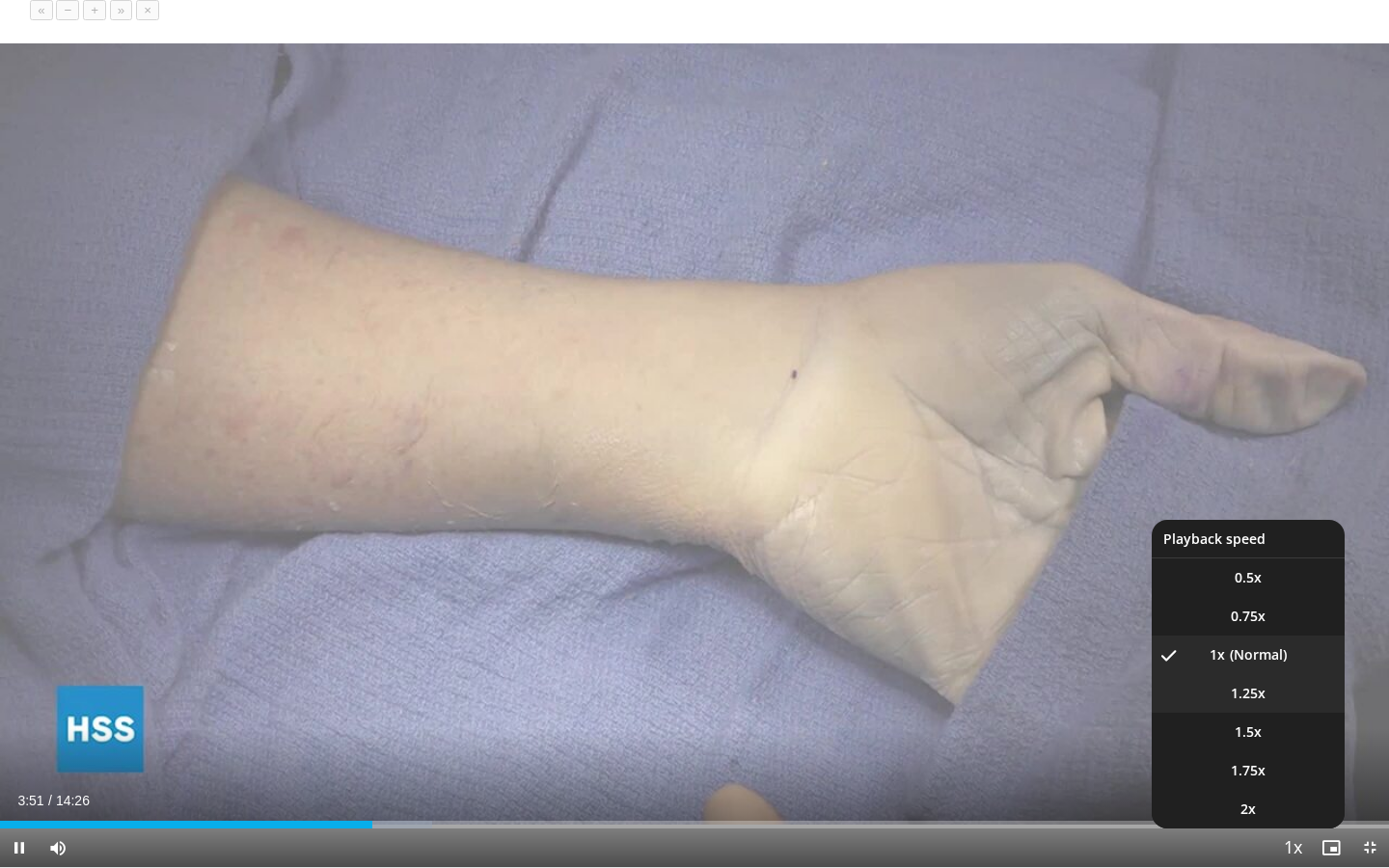 click on "1.25x" at bounding box center [1248, 693] 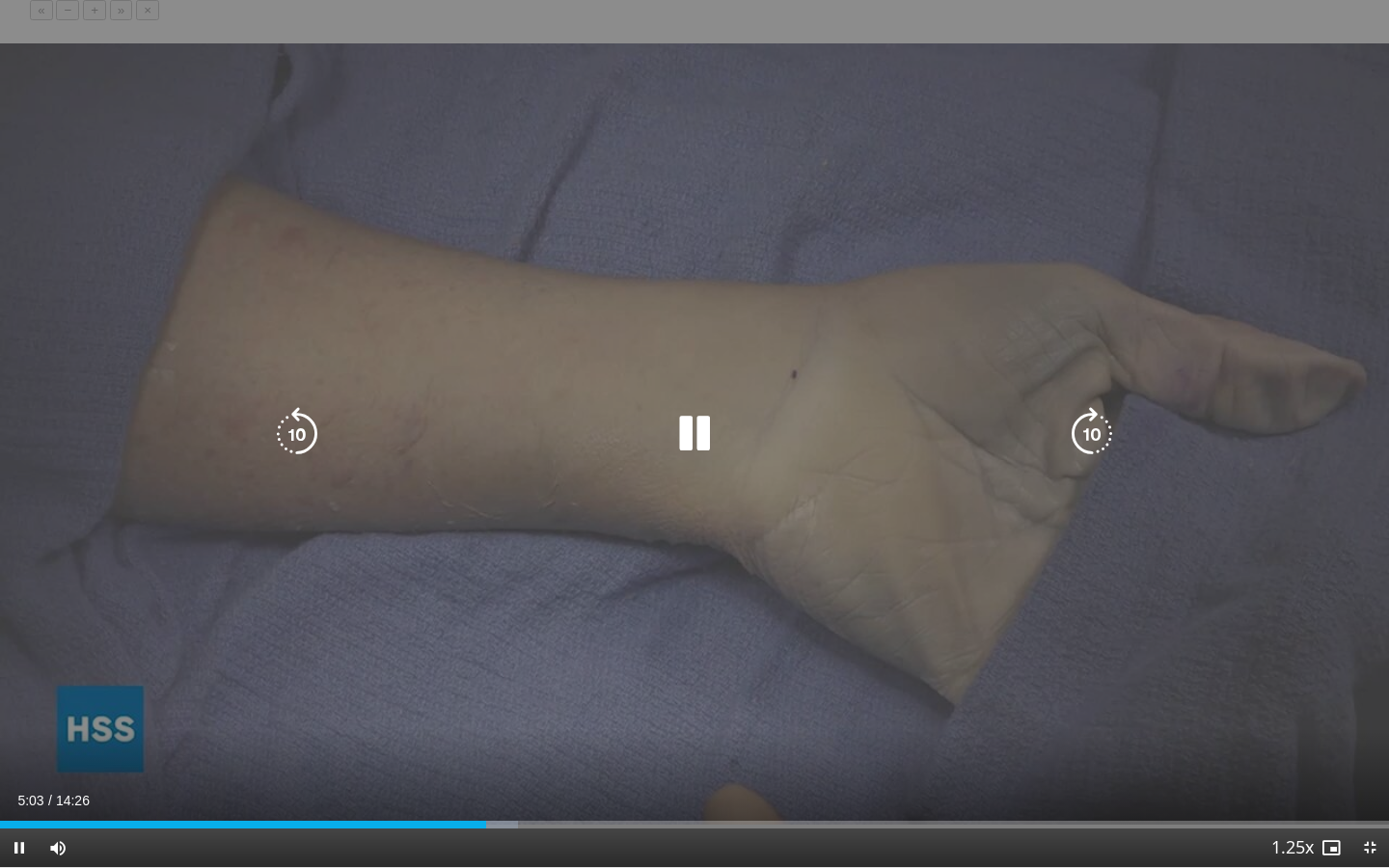 click on "10 seconds
Tap to unmute" at bounding box center (694, 433) 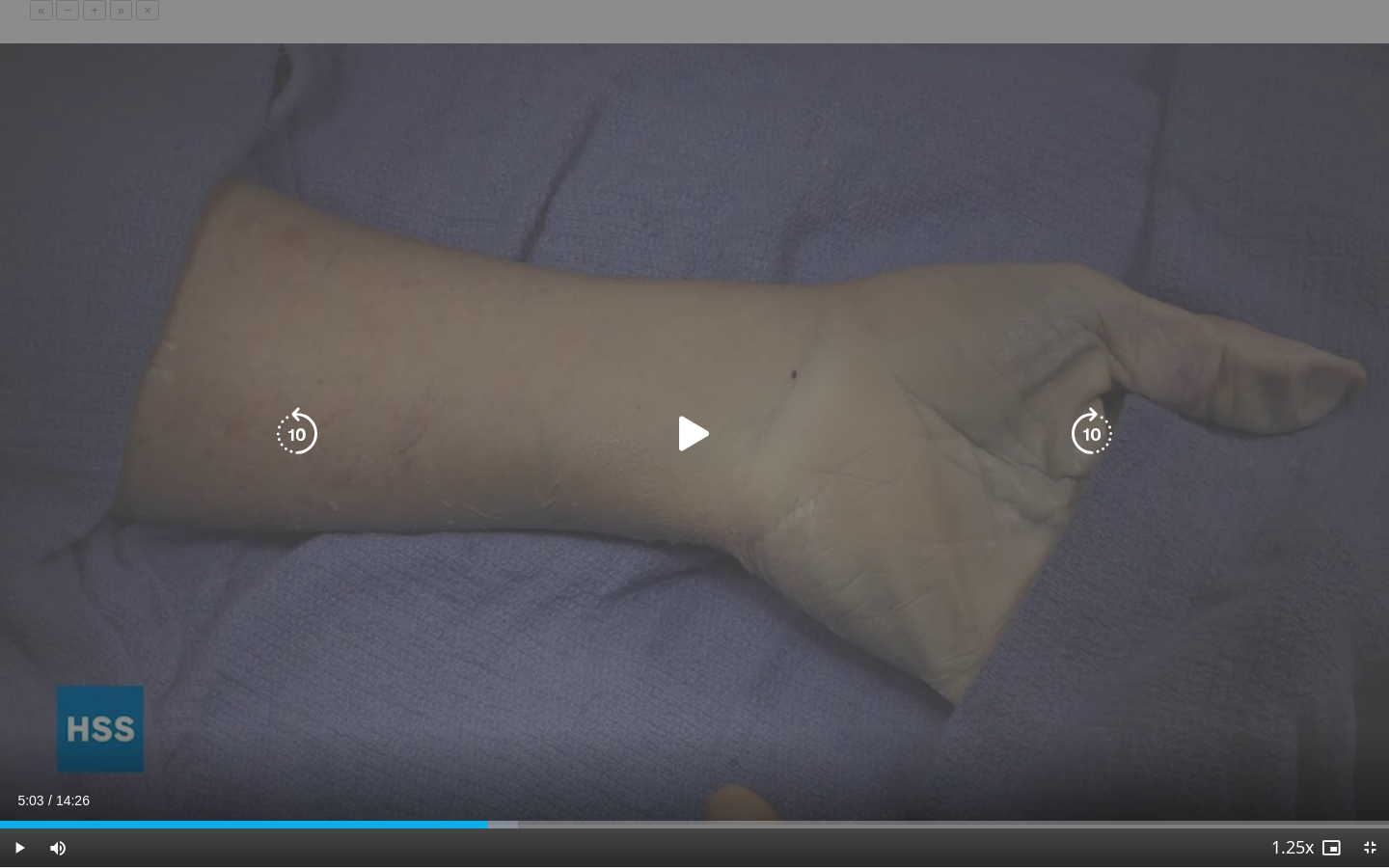 click on "10 seconds
Tap to unmute" at bounding box center (694, 433) 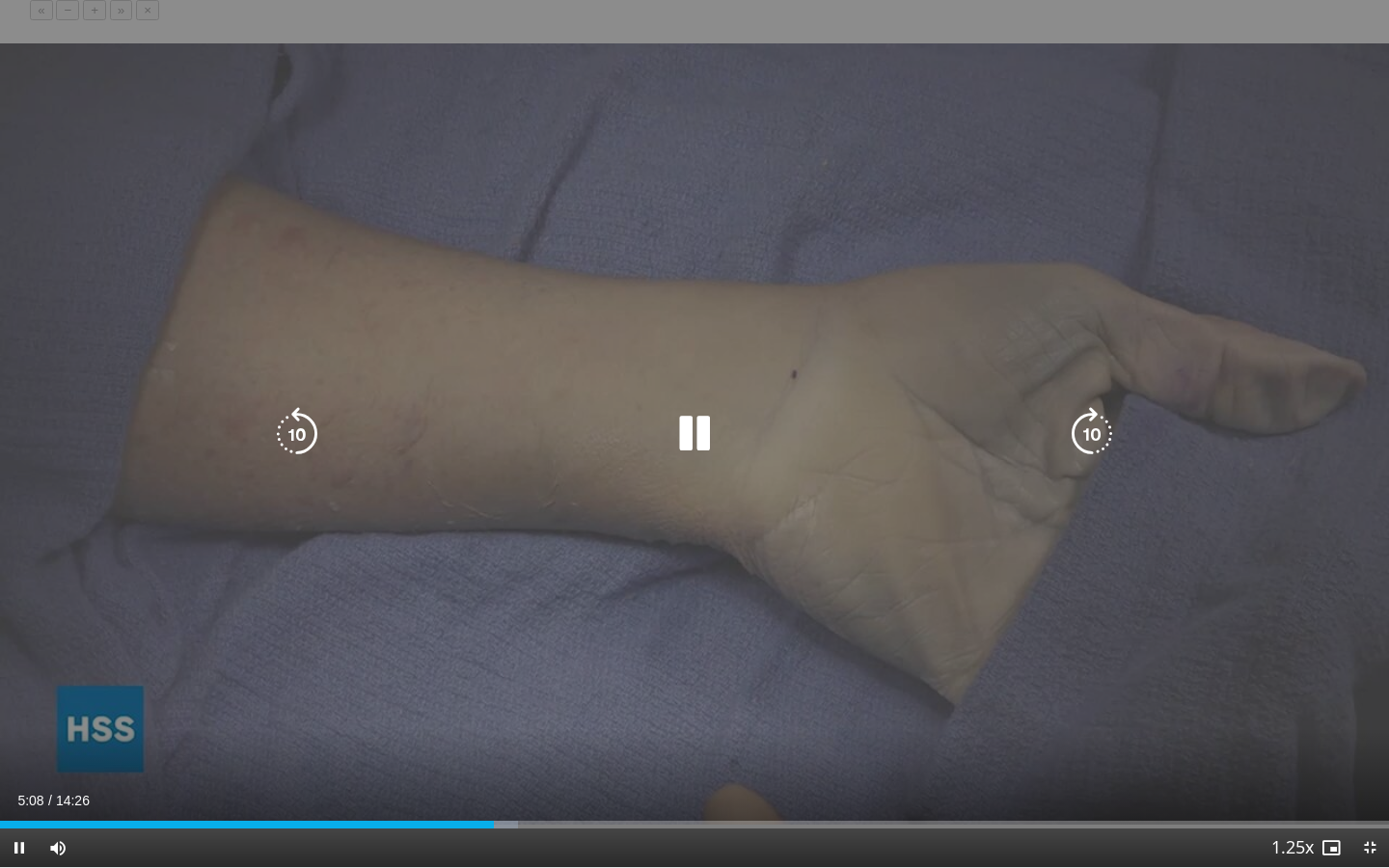 click on "10 seconds
Tap to unmute" at bounding box center [694, 433] 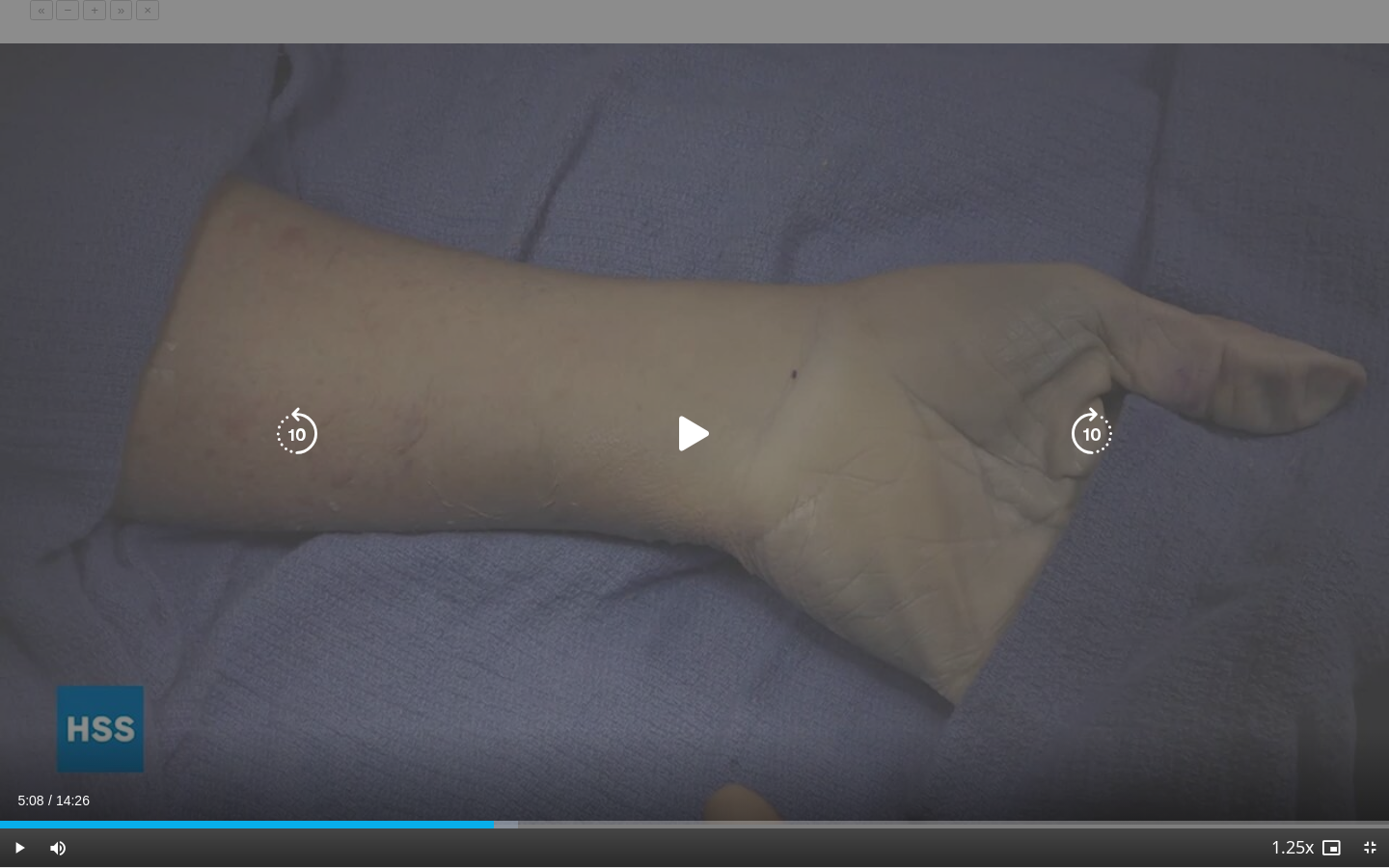 click at bounding box center [694, 434] 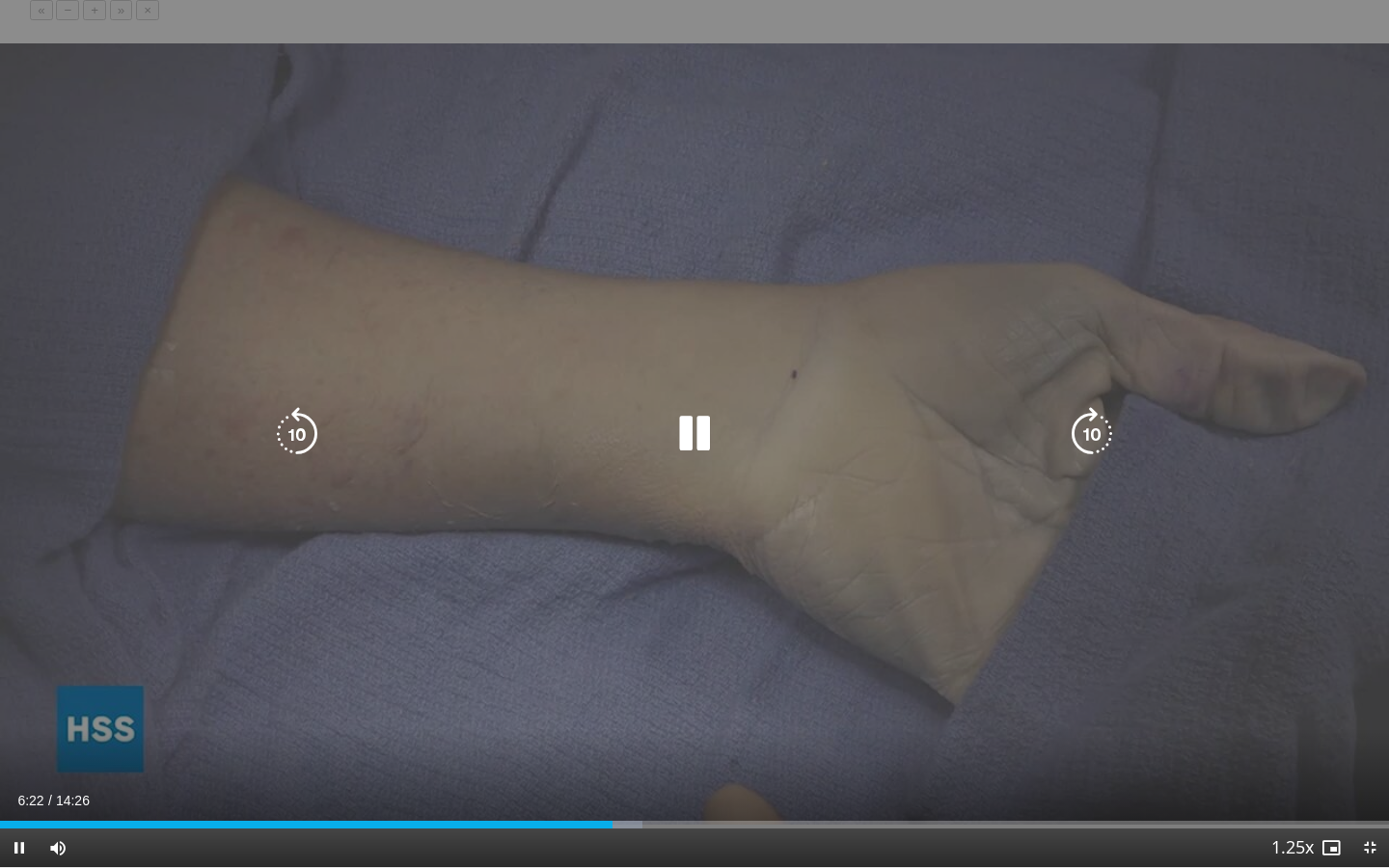 click on "10 seconds
Tap to unmute" at bounding box center [694, 433] 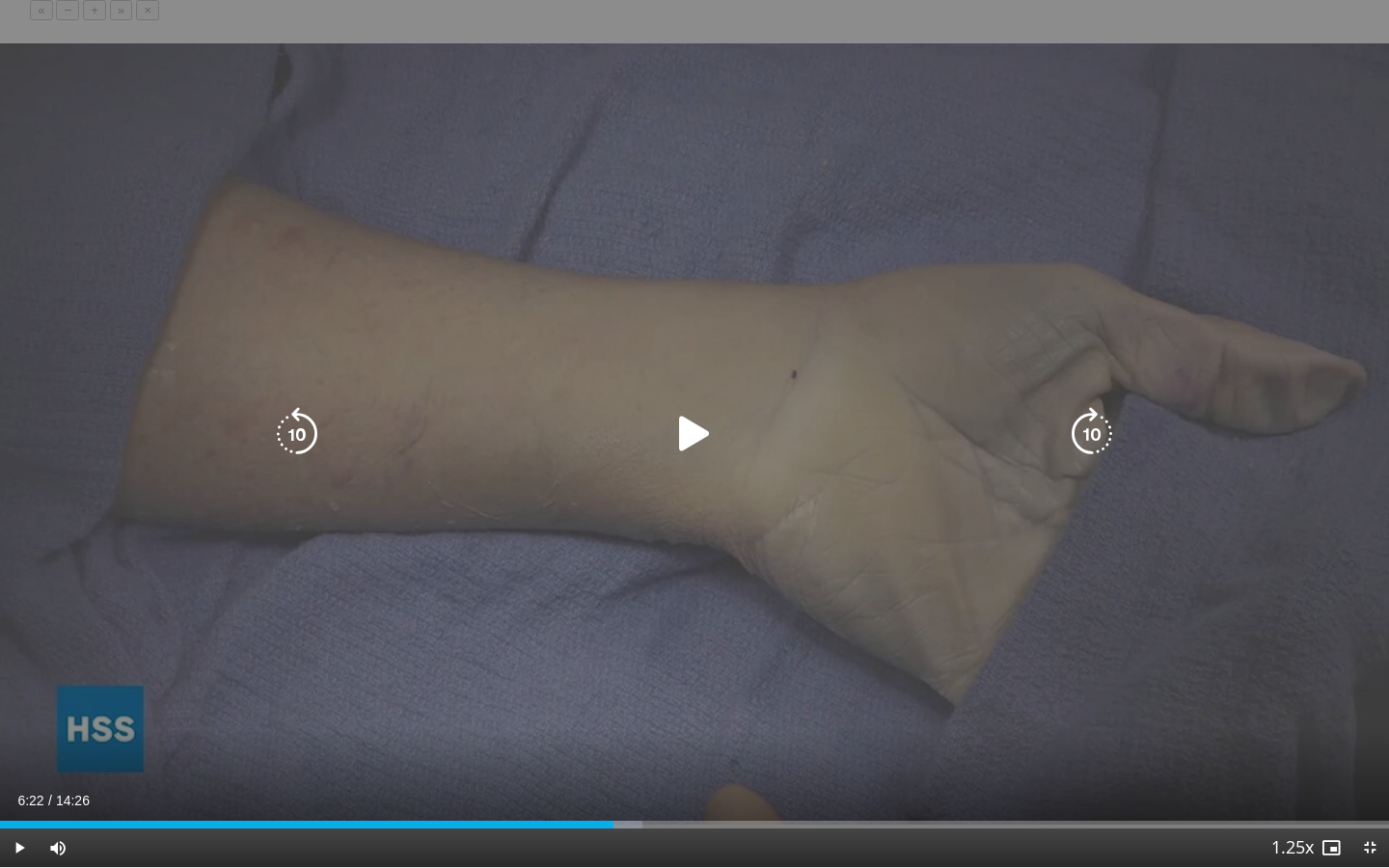 click on "10 seconds
Tap to unmute" at bounding box center [694, 433] 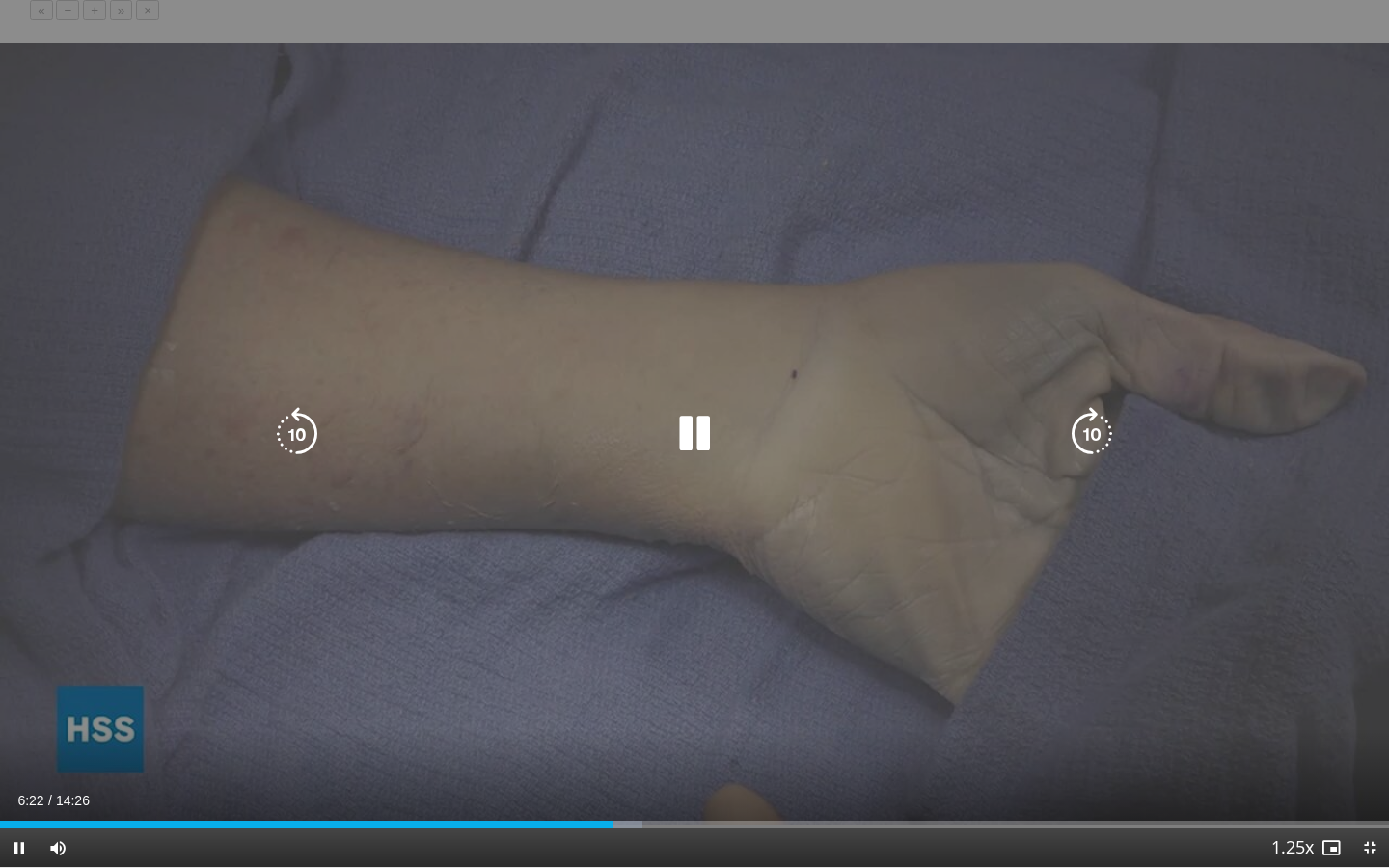click on "10 seconds
Tap to unmute" at bounding box center [694, 433] 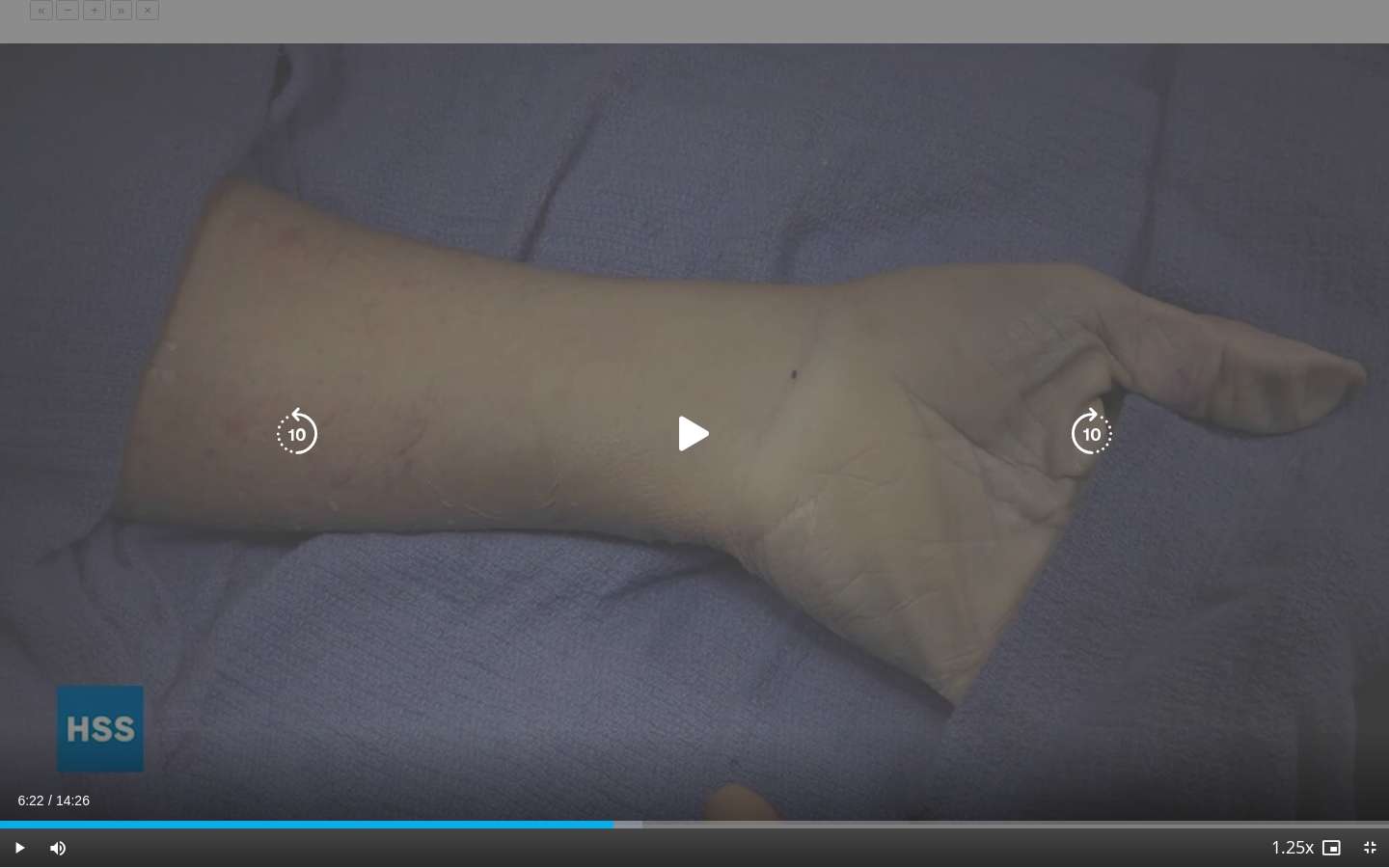 click on "10 seconds
Tap to unmute" at bounding box center [694, 433] 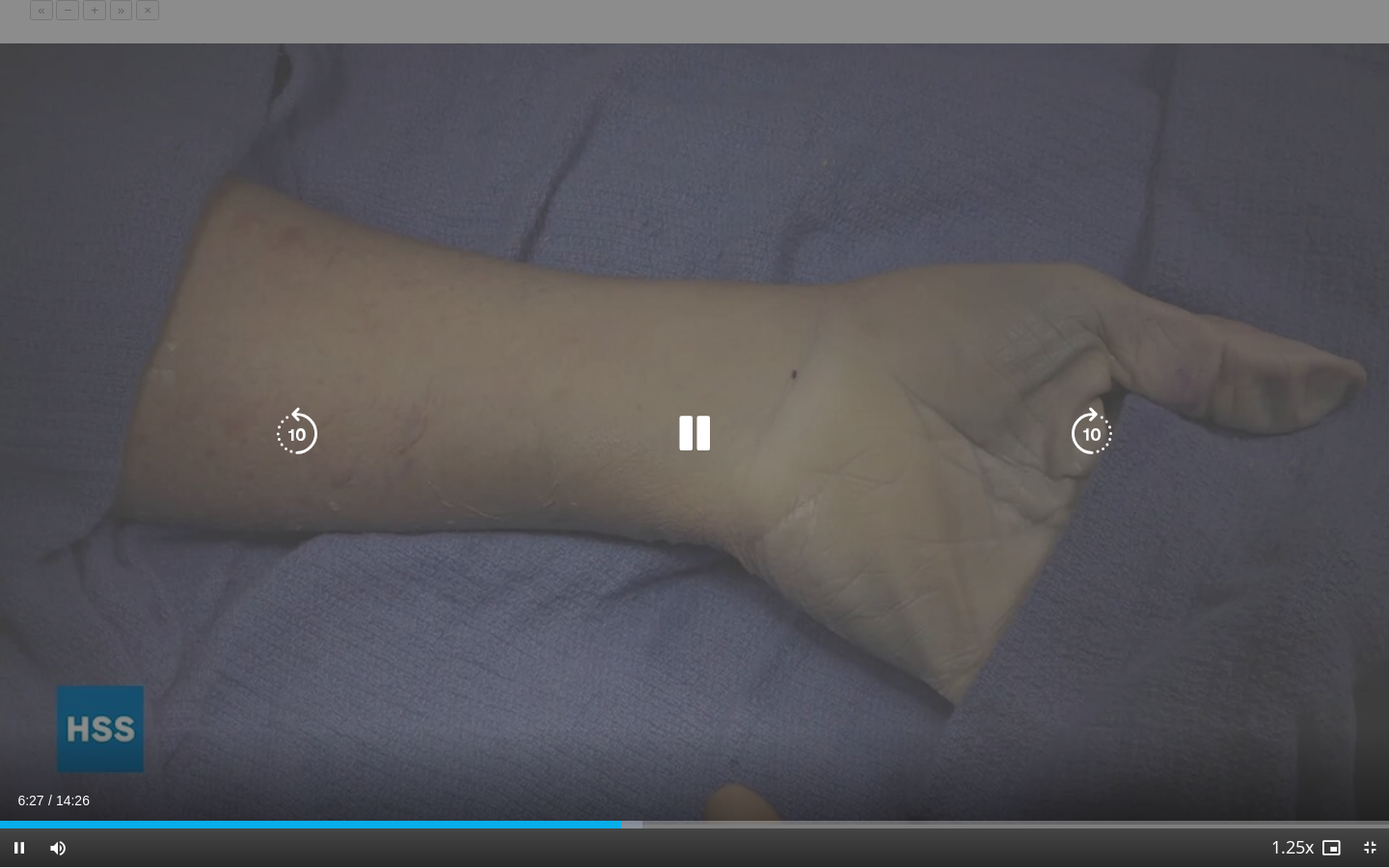 click on "10 seconds
Tap to unmute" at bounding box center (694, 433) 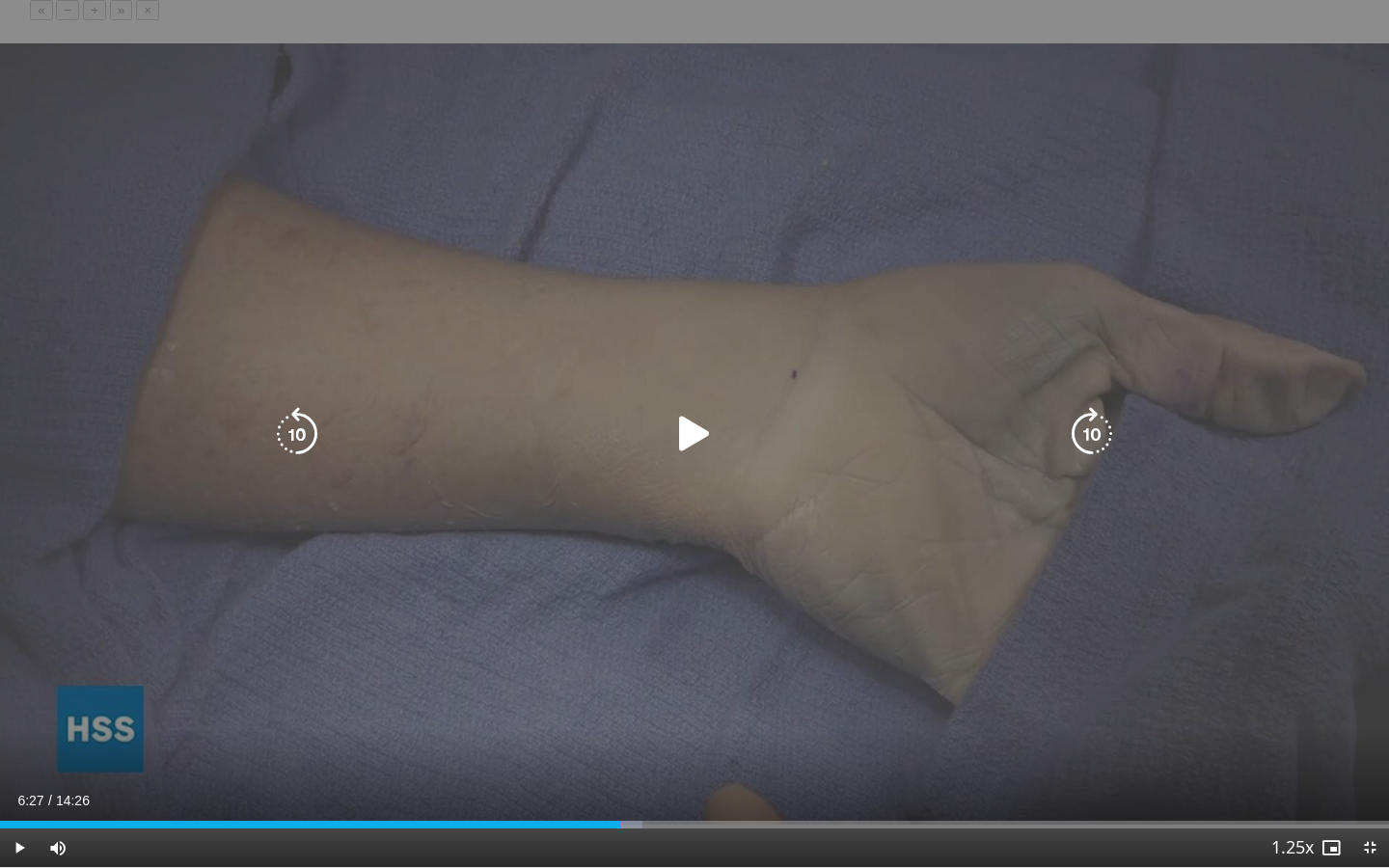 click on "10 seconds
Tap to unmute" at bounding box center [694, 433] 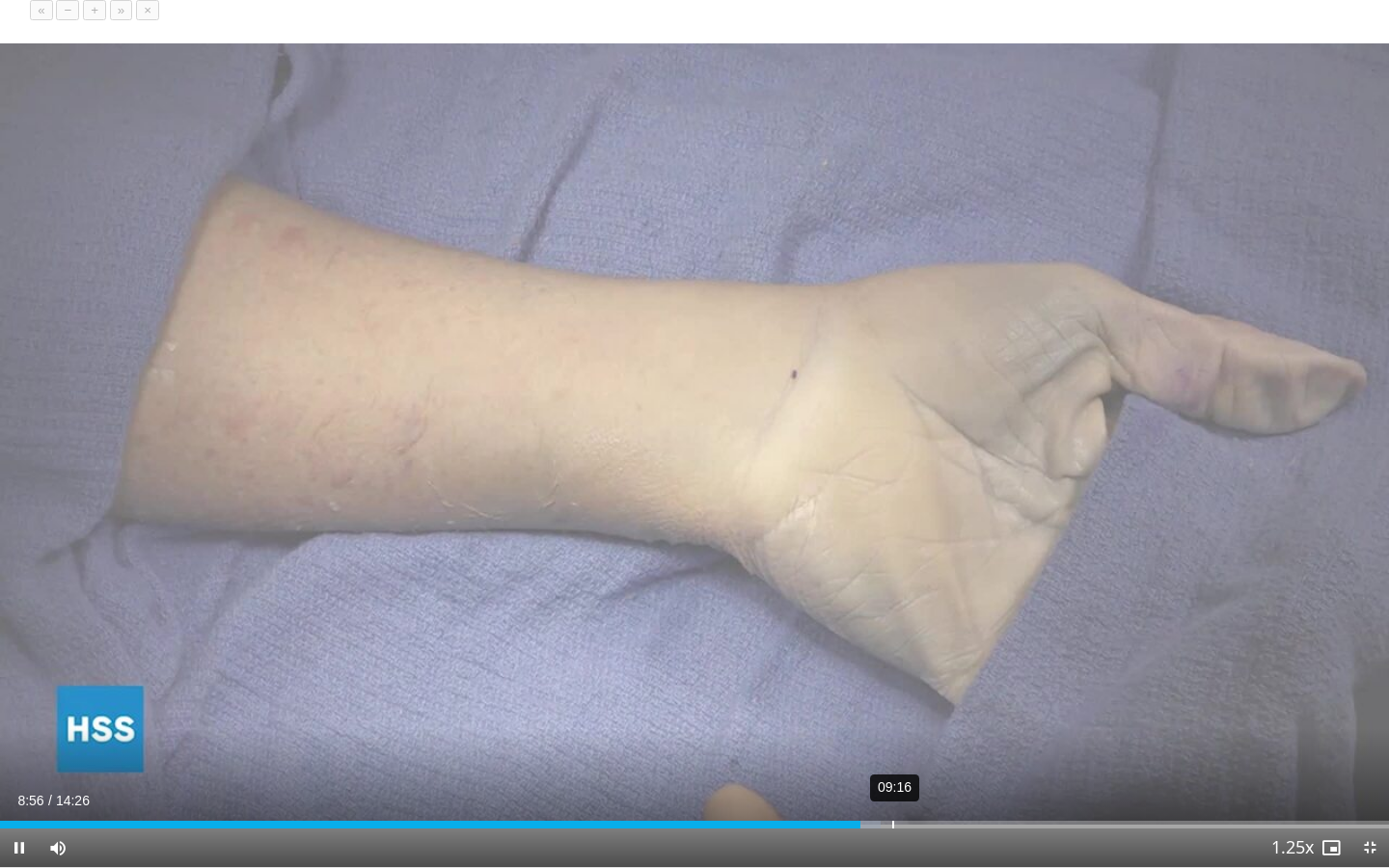 click on "Loaded :  63.39% 09:16 08:56" at bounding box center (694, 825) 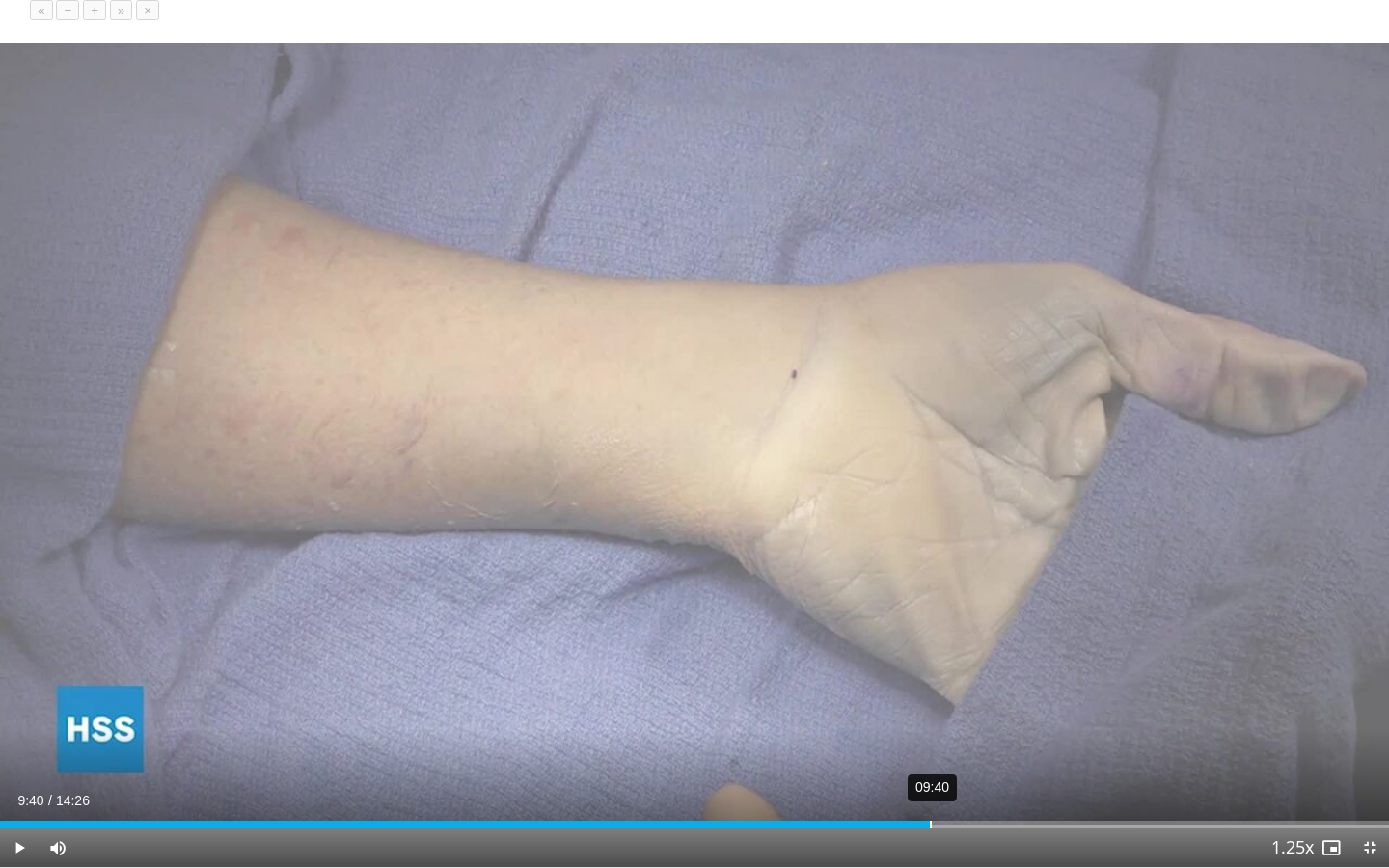 click on "Loaded :  65.94% 09:40 09:40" at bounding box center [694, 819] 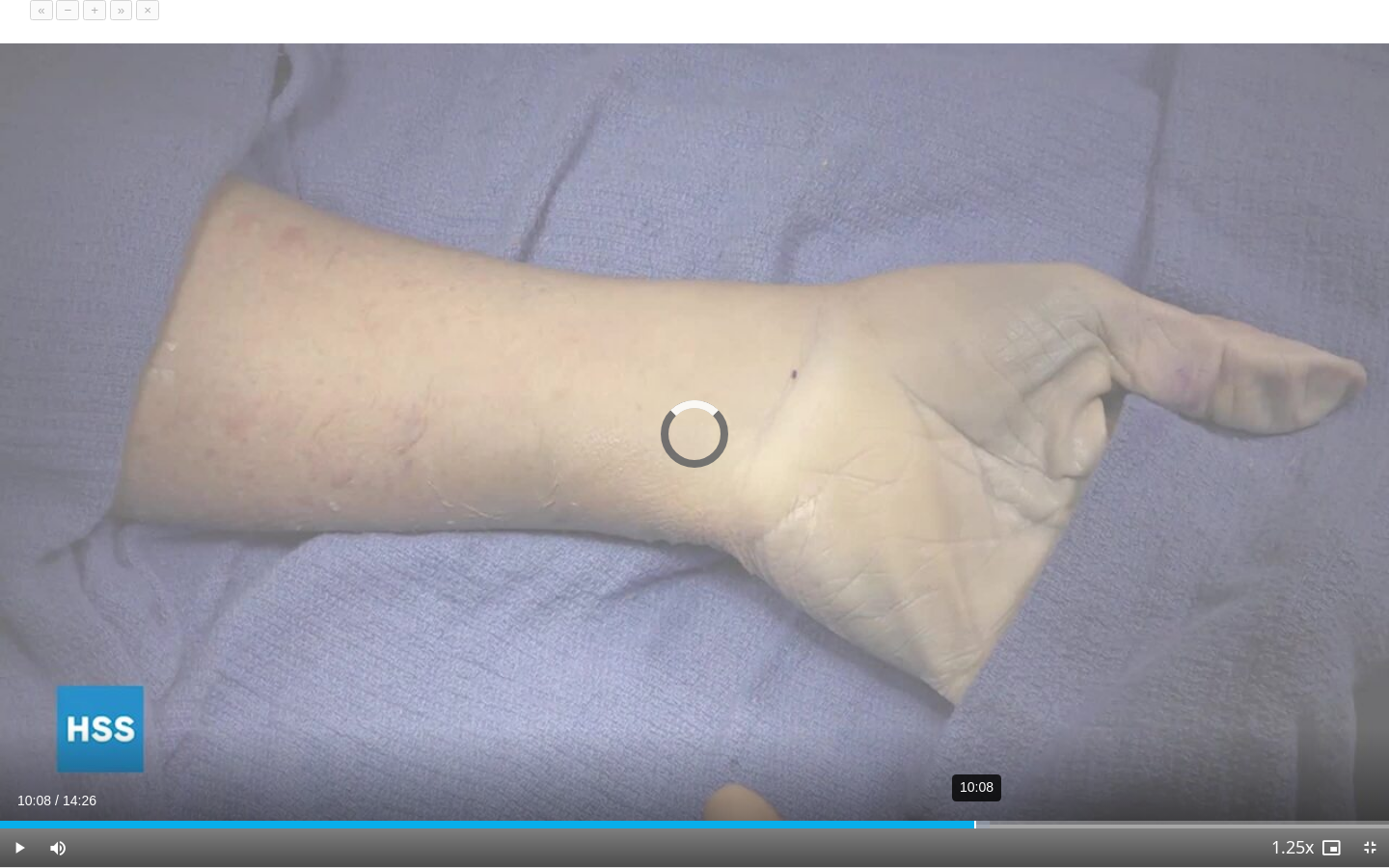 click on "10:08" at bounding box center (975, 825) 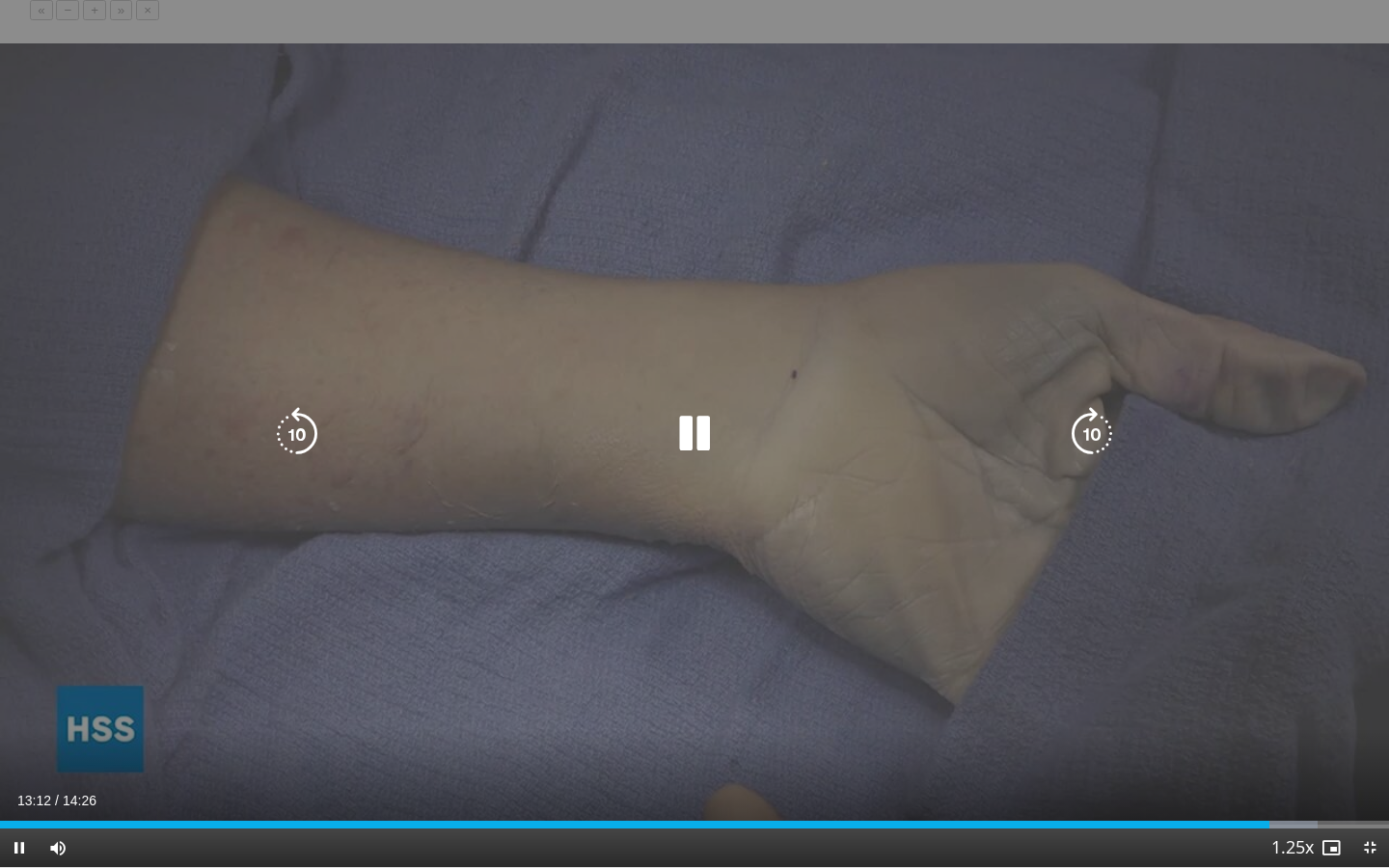 click on "10 seconds
Tap to unmute" at bounding box center (694, 433) 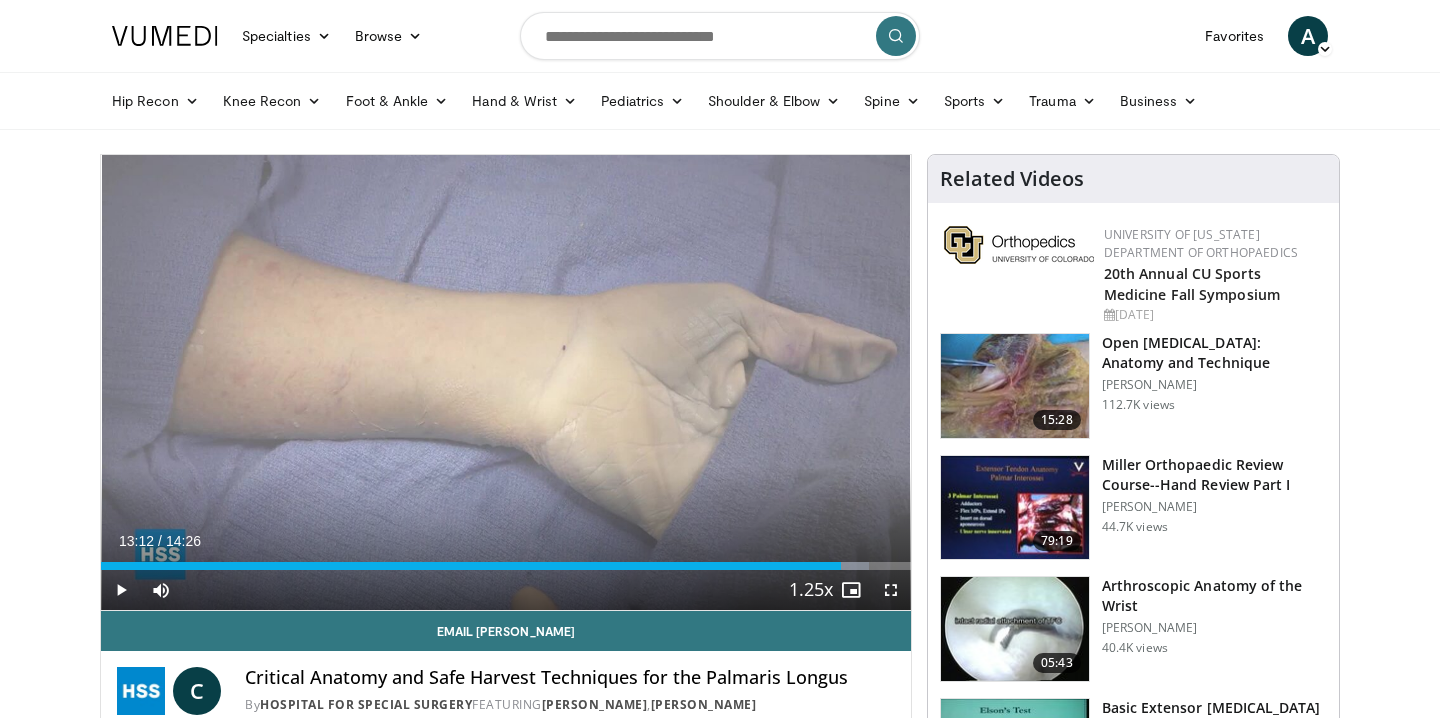 click at bounding box center (720, 36) 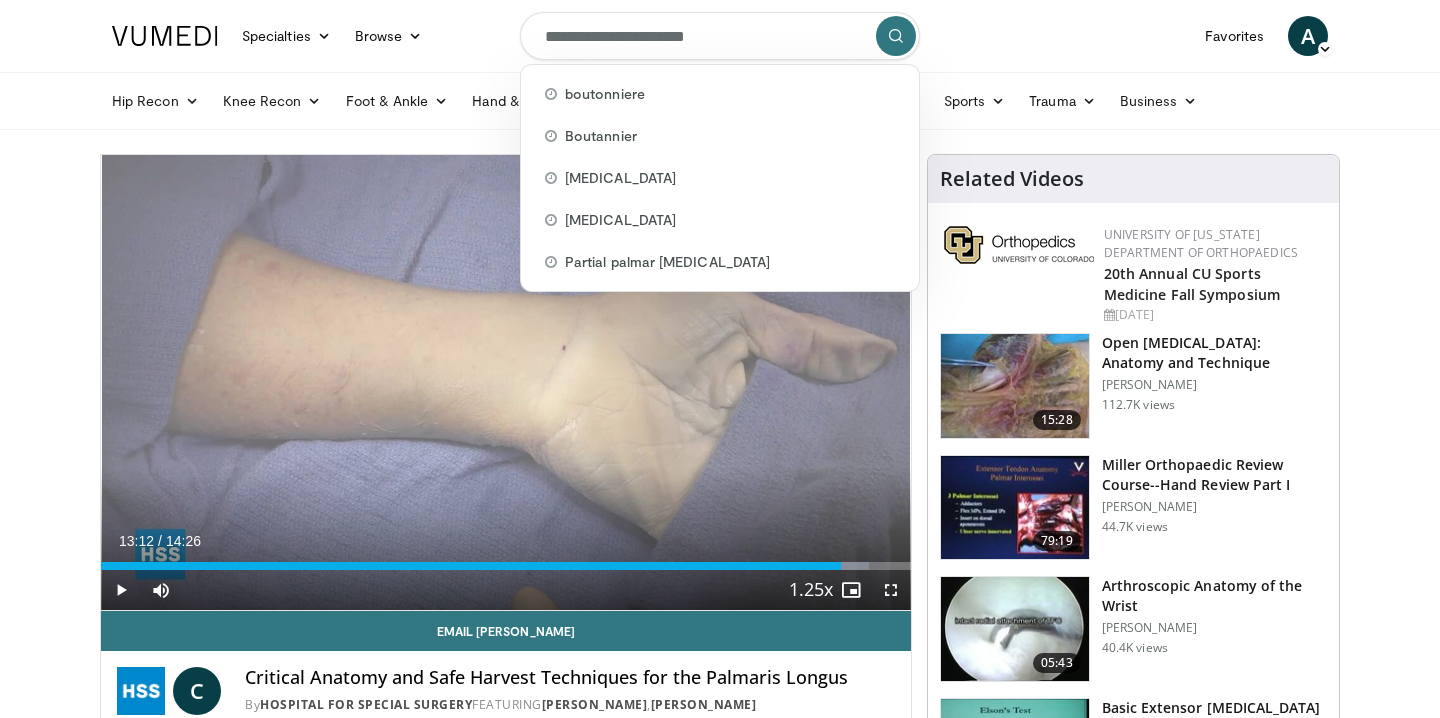 type on "**********" 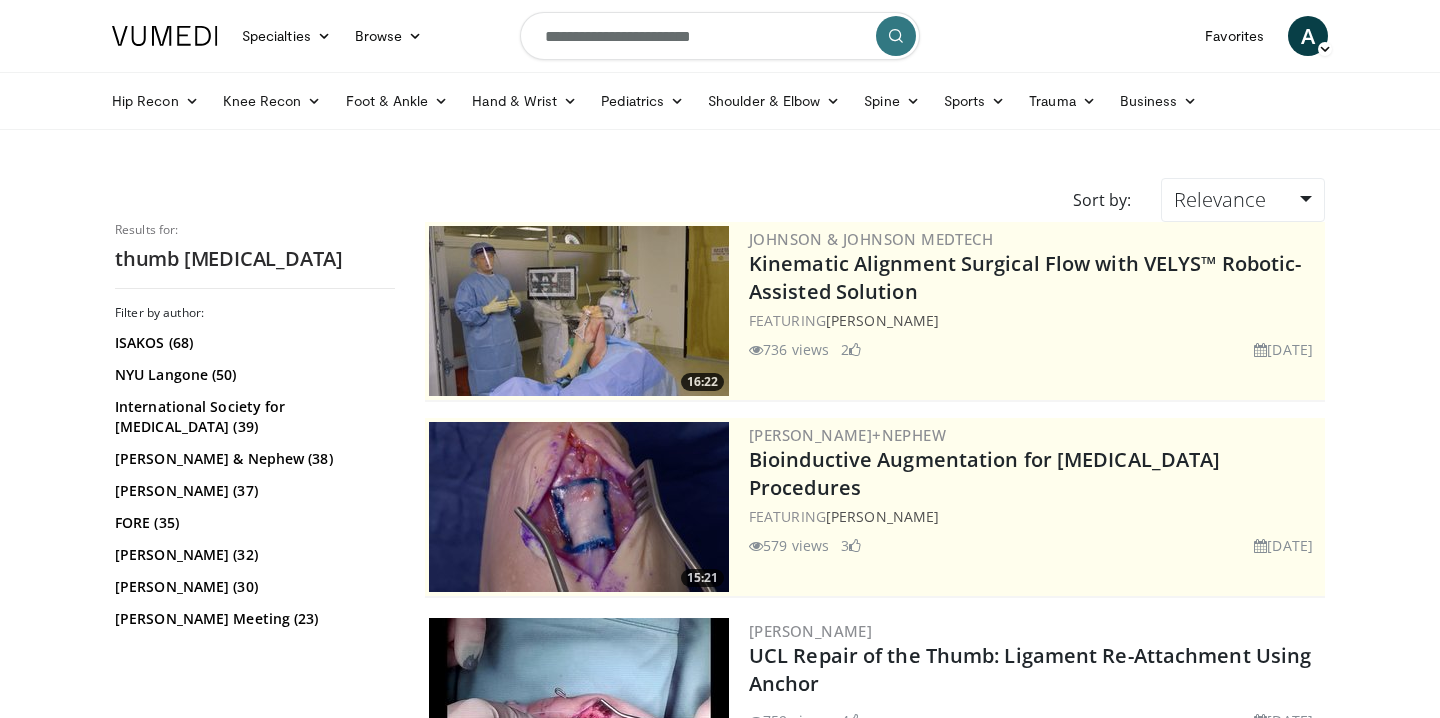 scroll, scrollTop: 0, scrollLeft: 0, axis: both 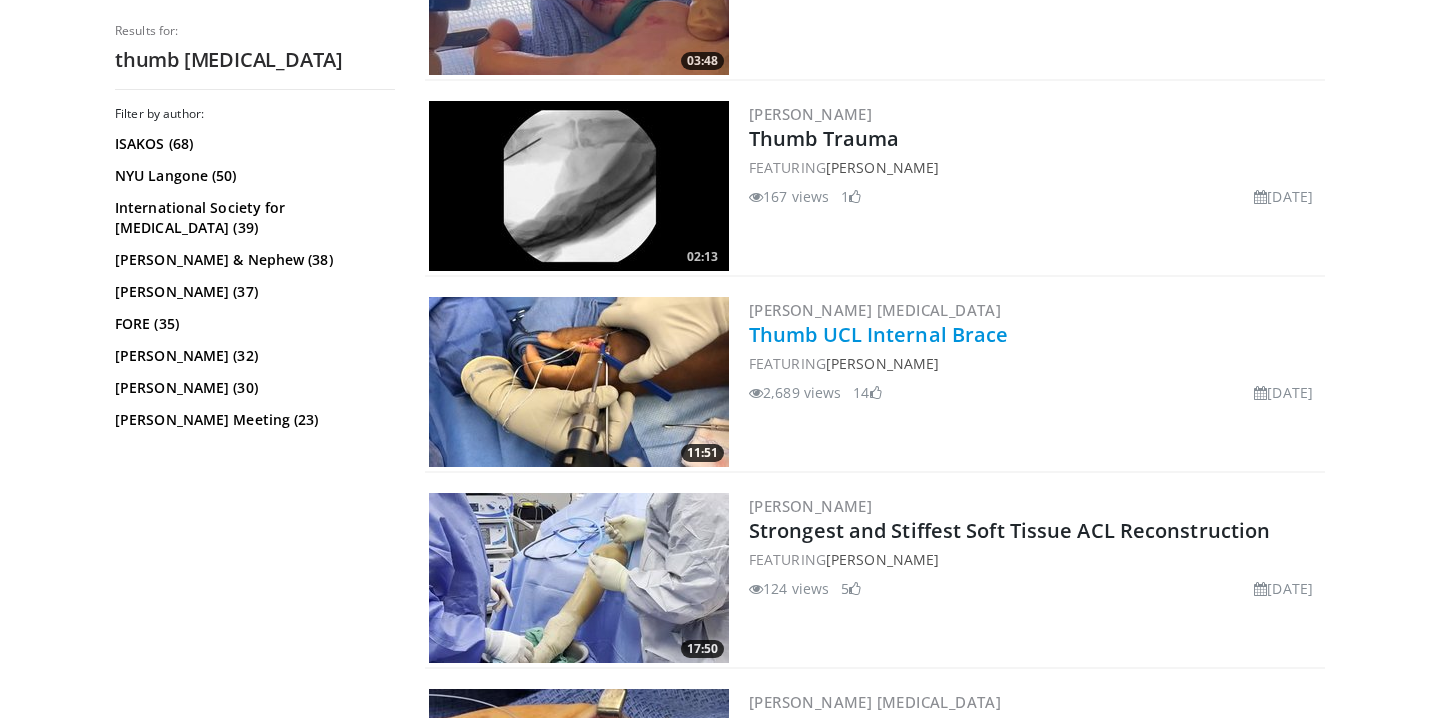 click on "Thumb UCL Internal Brace" at bounding box center (878, 334) 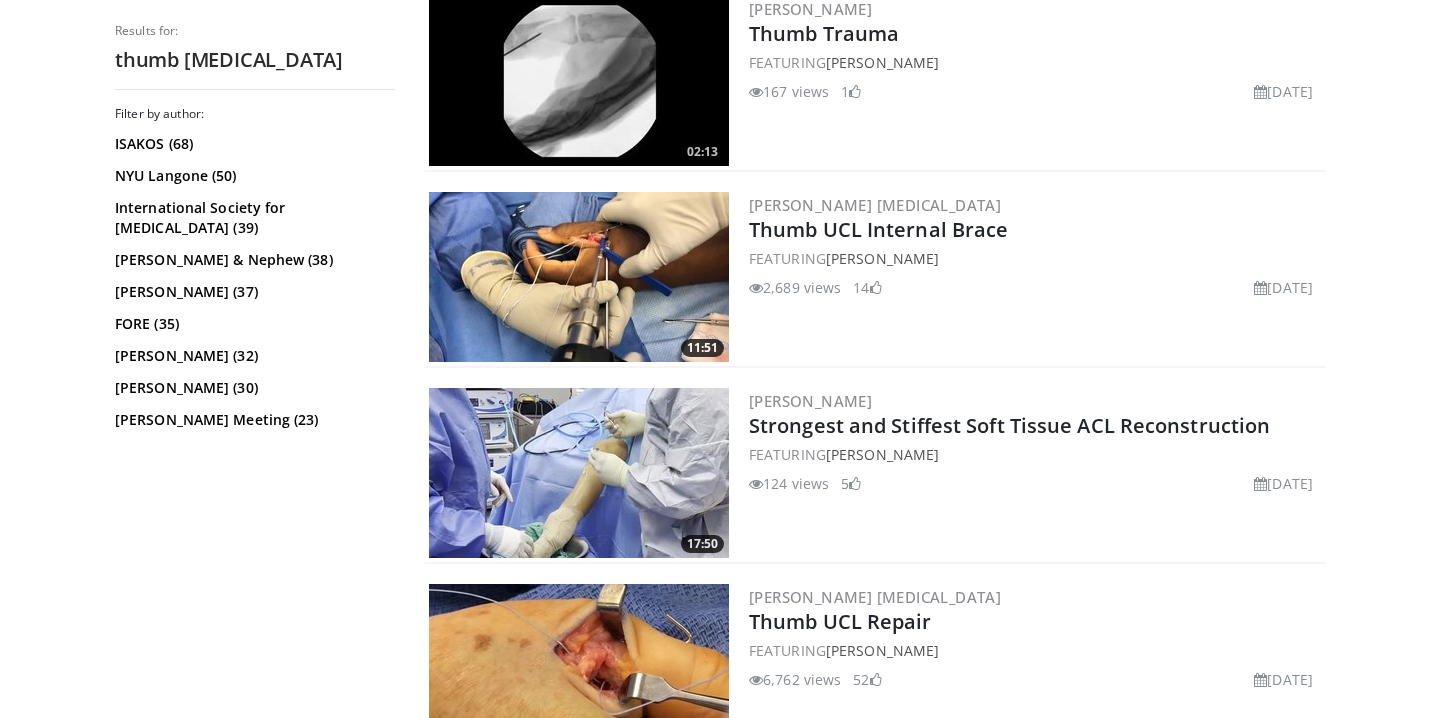 scroll, scrollTop: 2269, scrollLeft: 0, axis: vertical 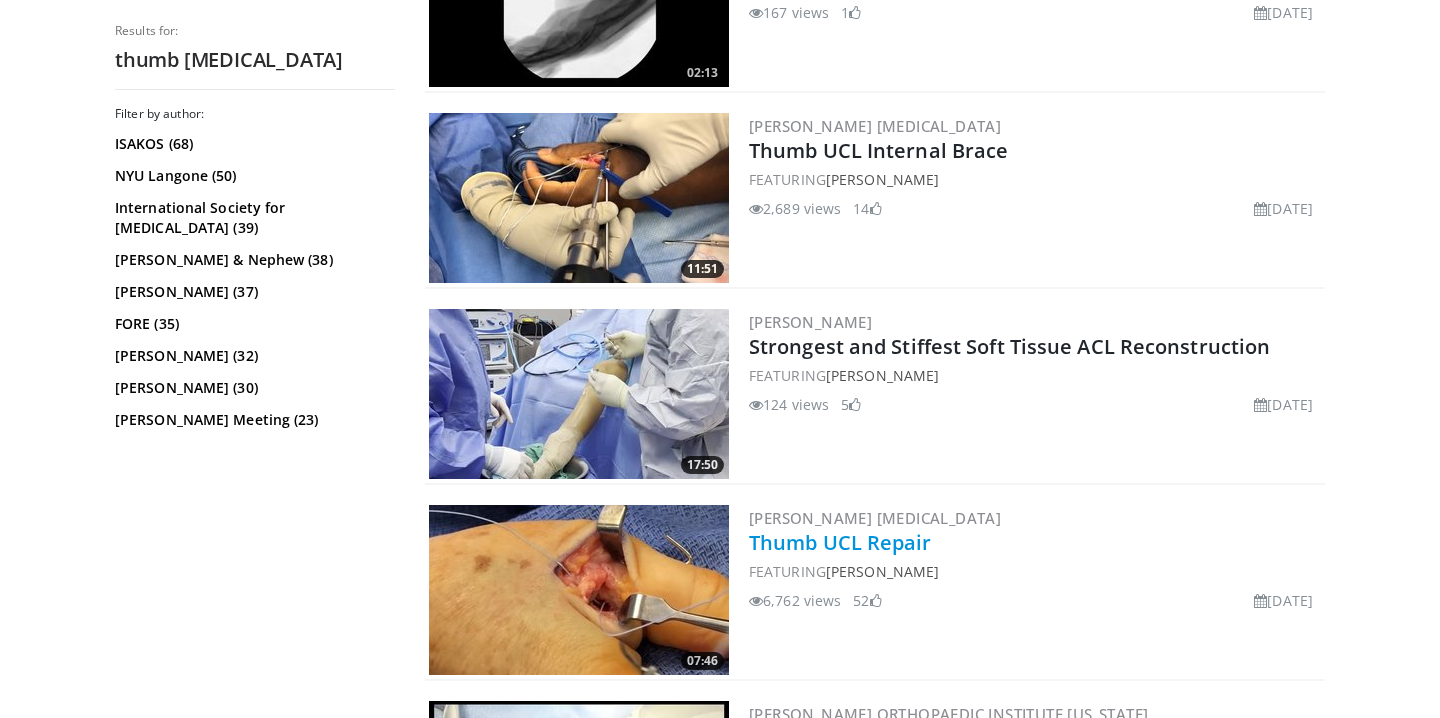 click on "Thumb UCL Repair" at bounding box center (840, 542) 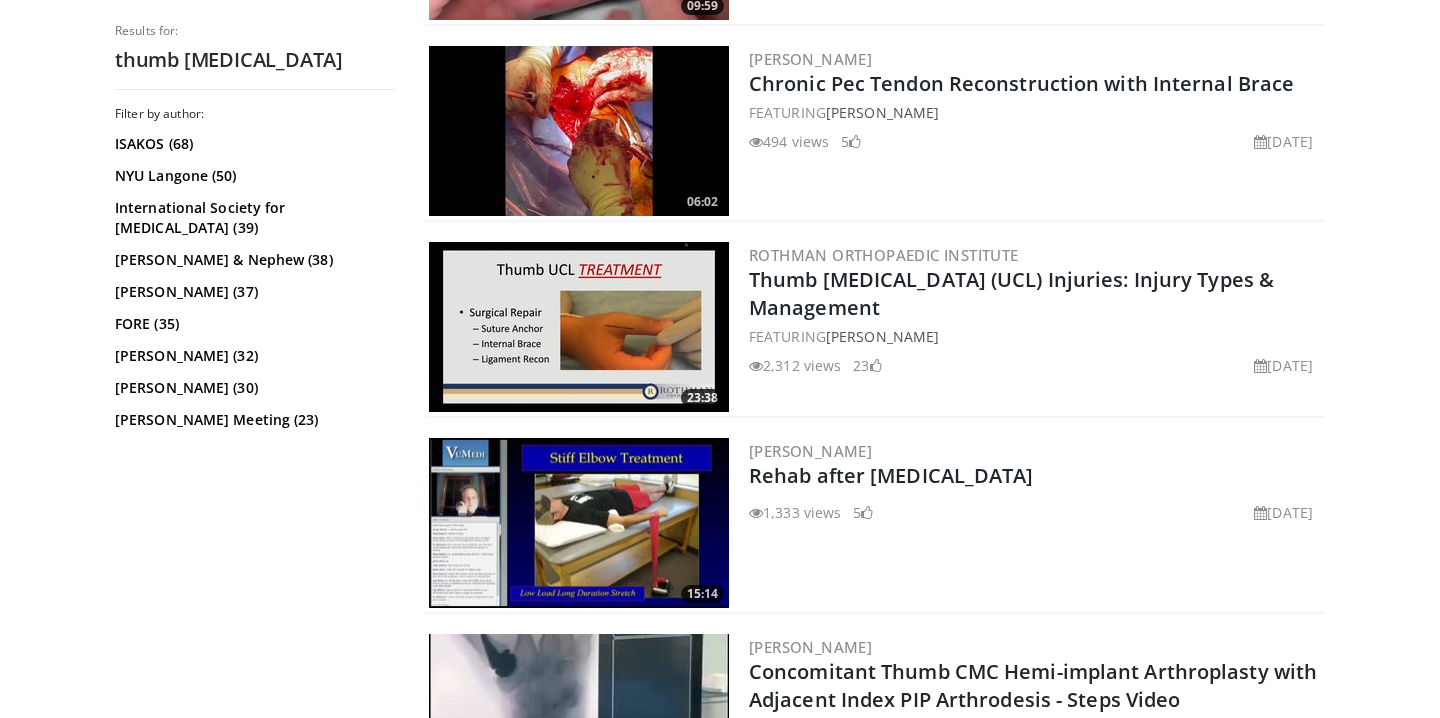 scroll, scrollTop: 3345, scrollLeft: 0, axis: vertical 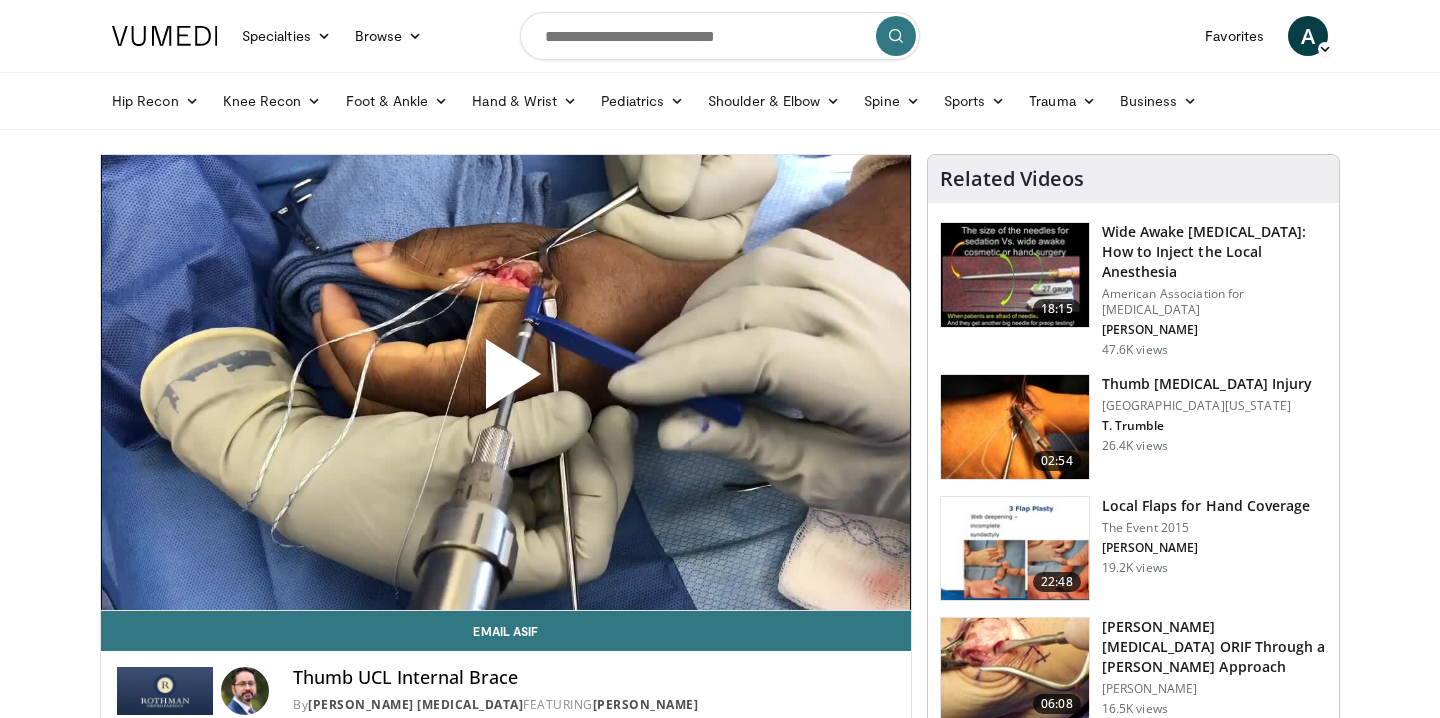 click at bounding box center [506, 382] 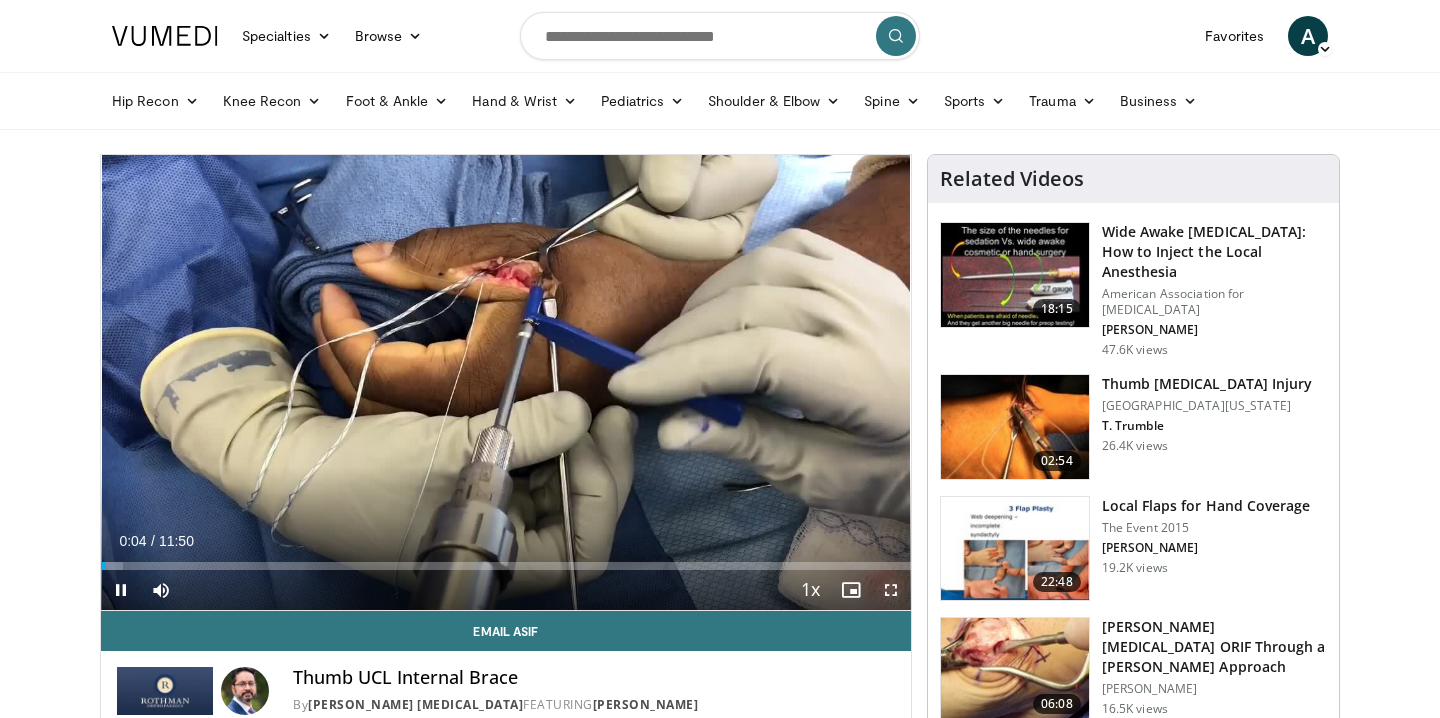 click at bounding box center [891, 590] 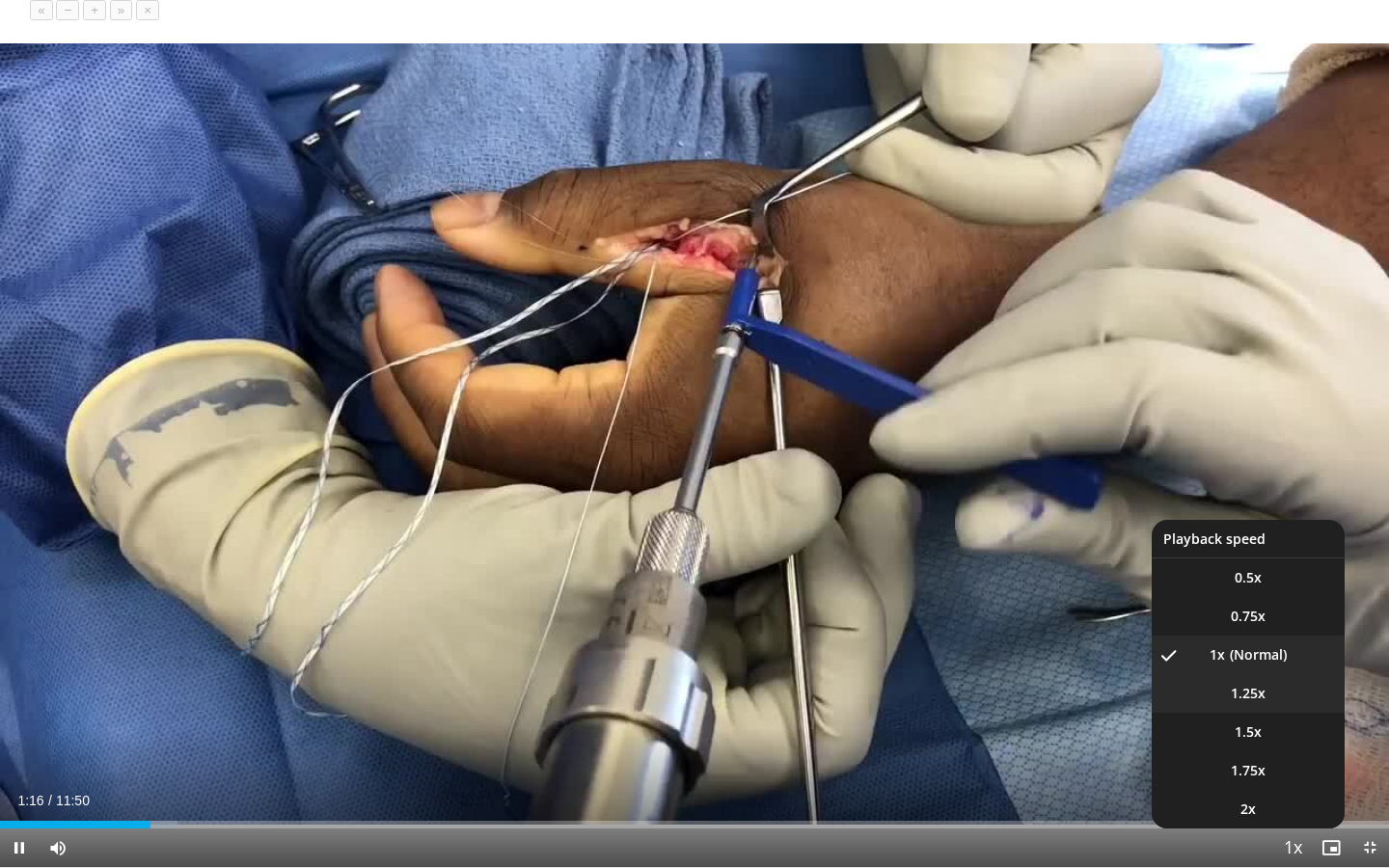 click on "1.25x" at bounding box center [1248, 693] 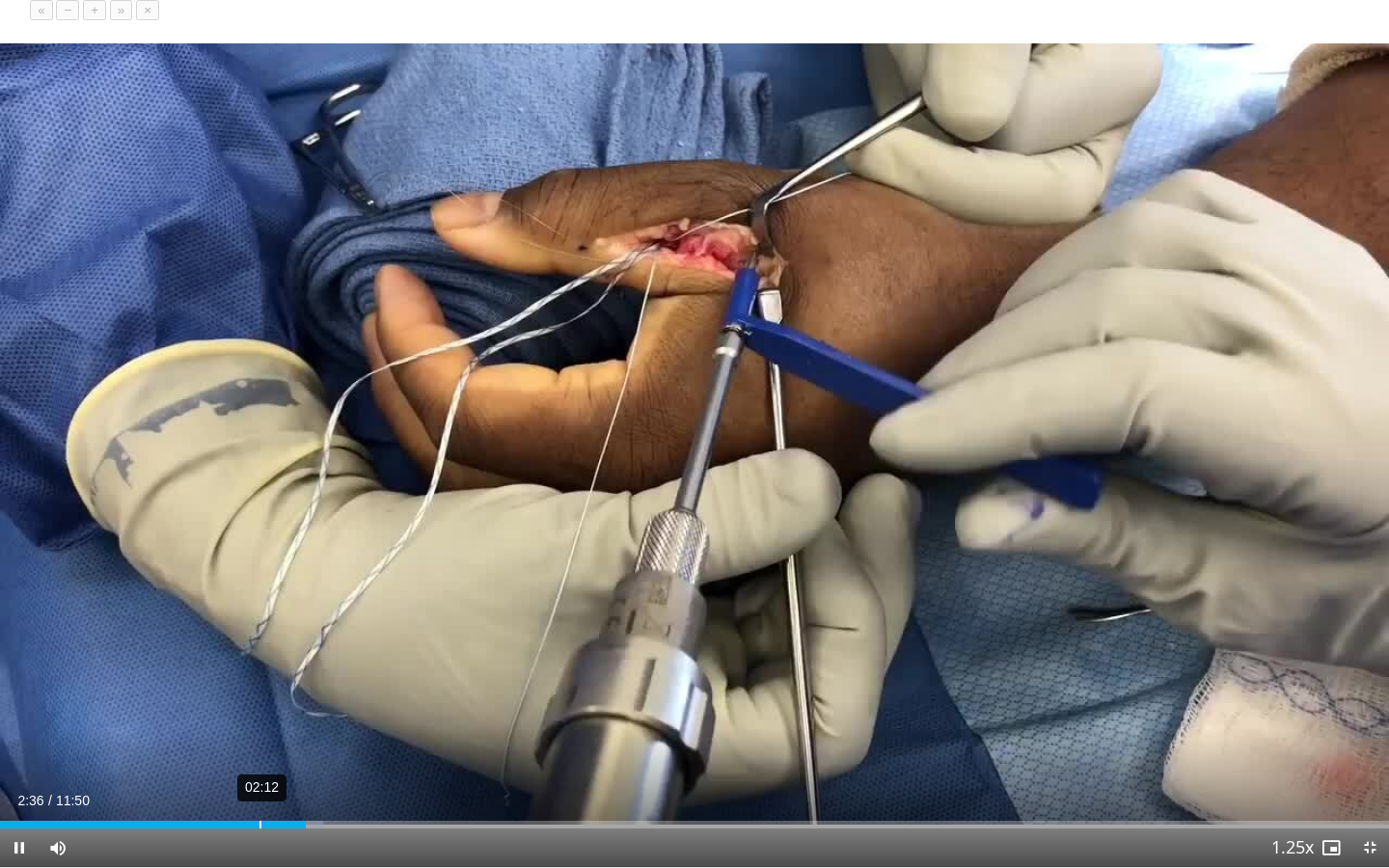 click on "02:12" at bounding box center [260, 825] 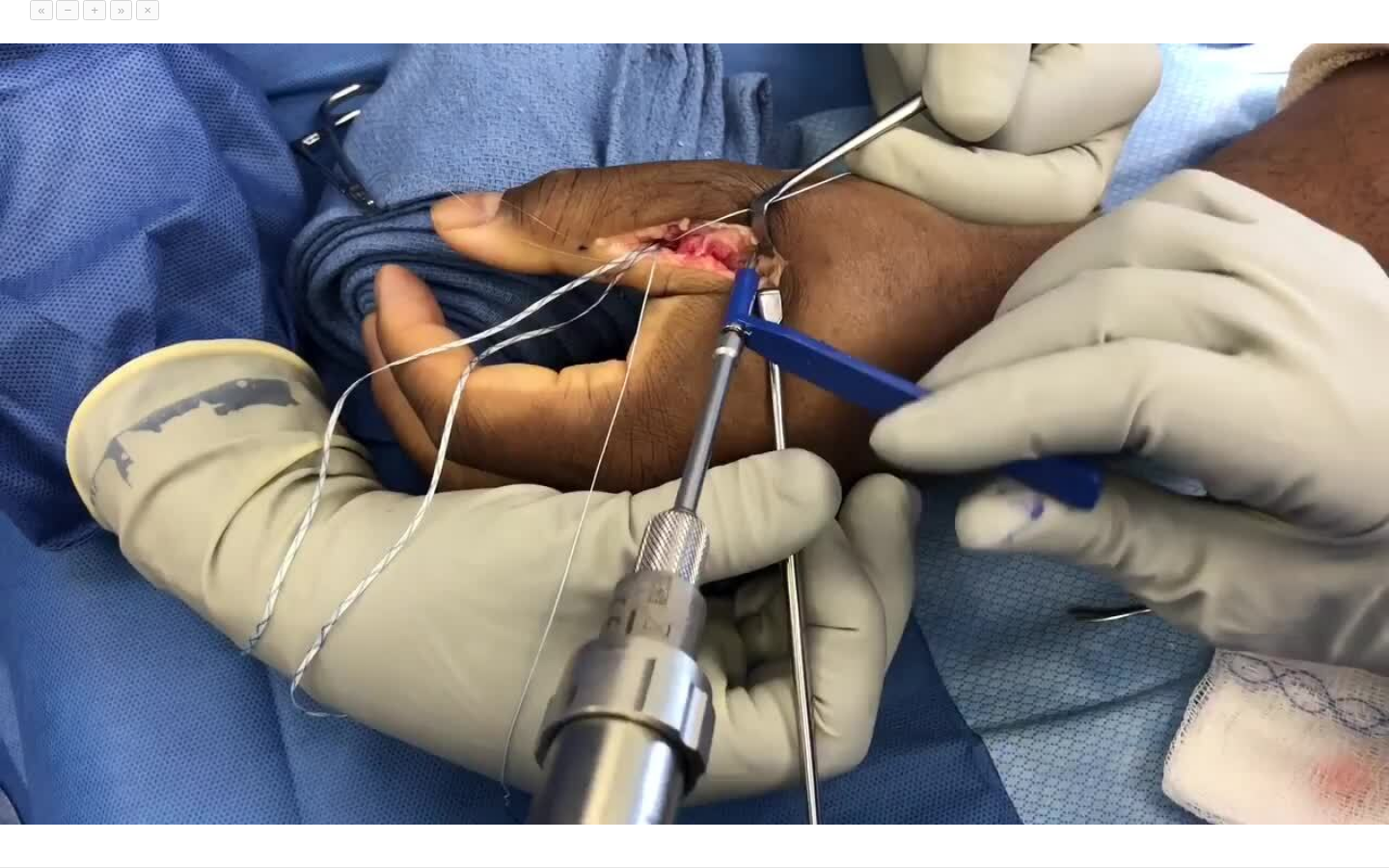 type 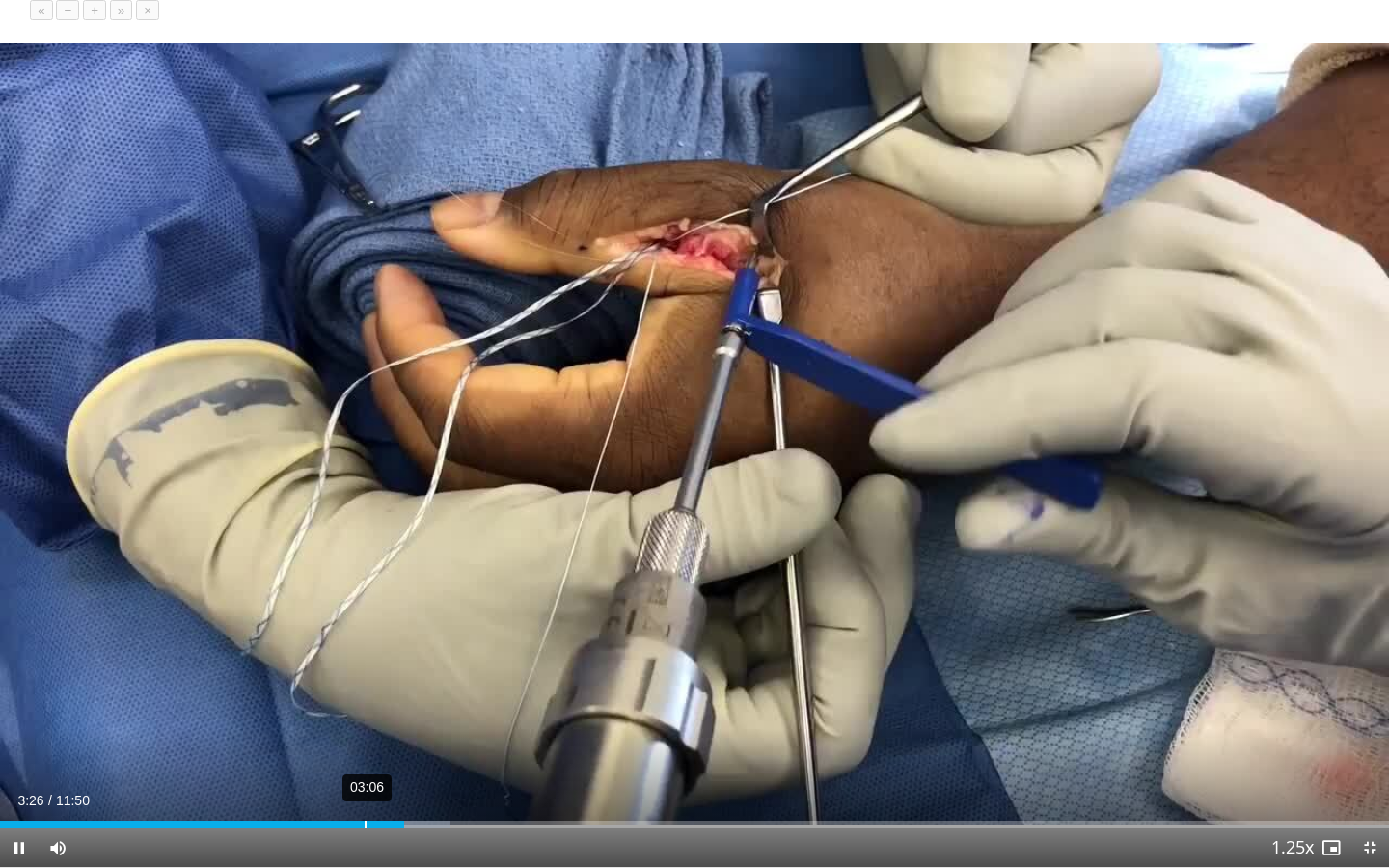 click on "Loaded :  32.45% 03:06 03:27" at bounding box center [694, 819] 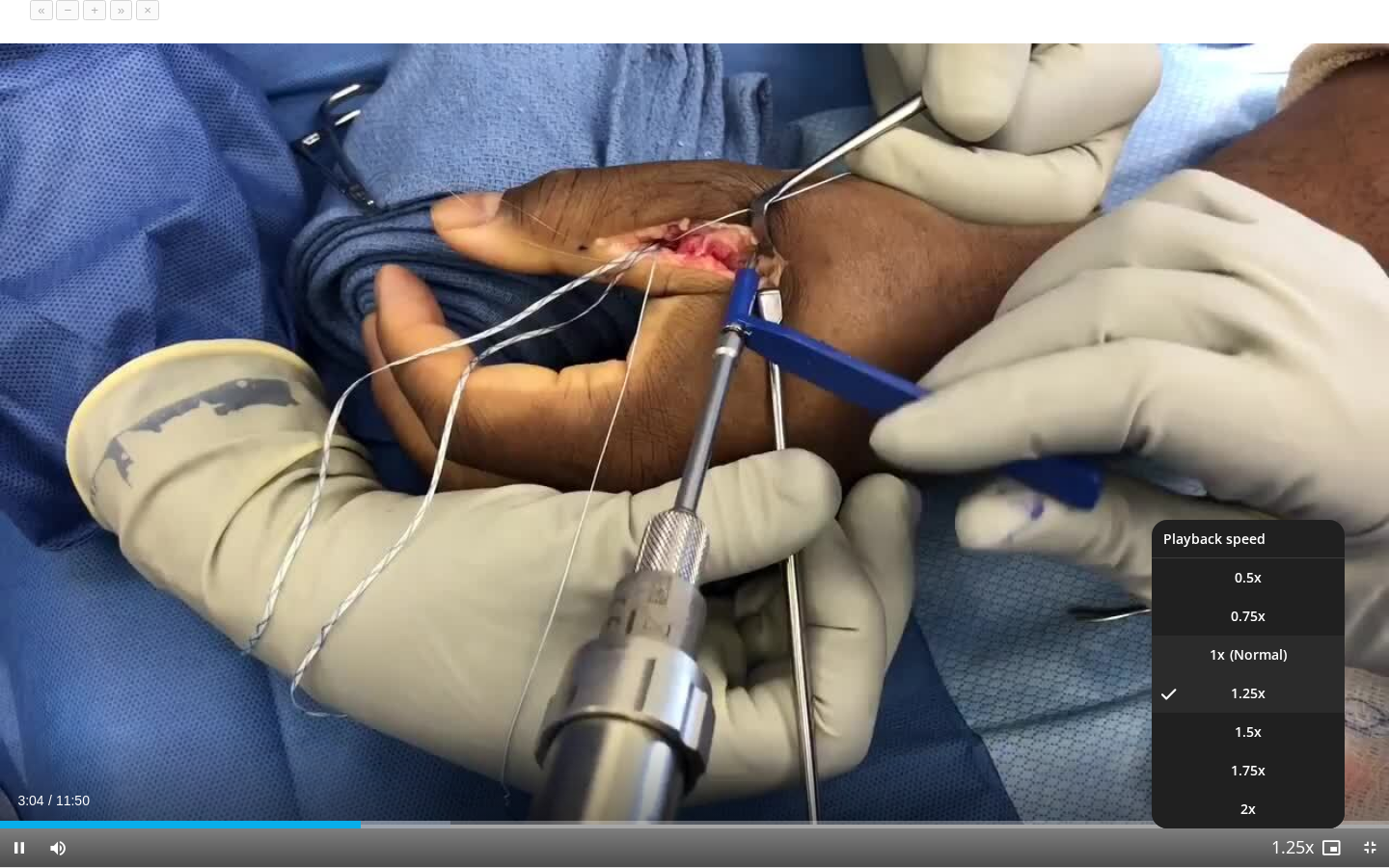 click on "1x" at bounding box center (1248, 655) 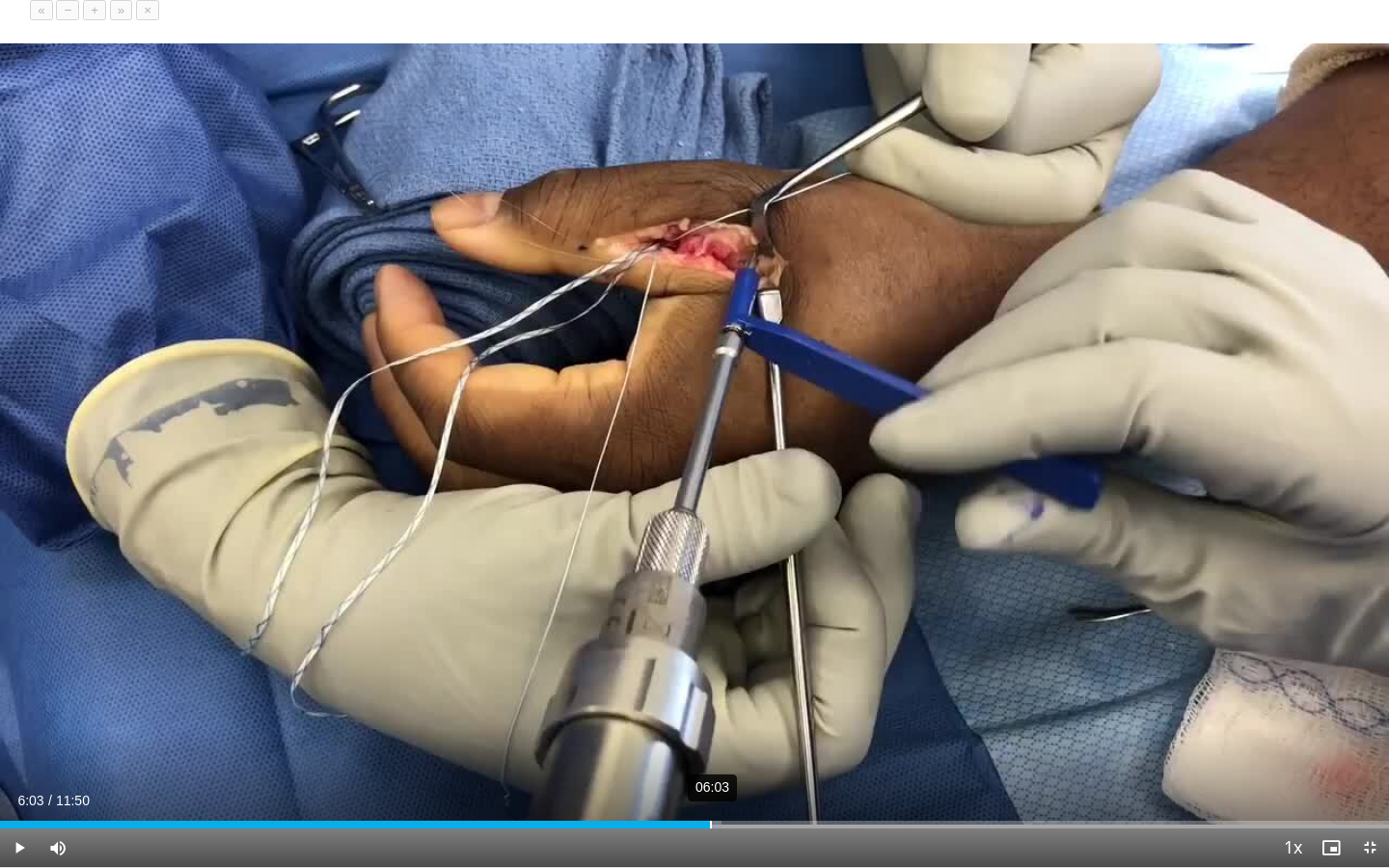 click on "Loaded :  51.94% 06:03 05:48" at bounding box center [694, 825] 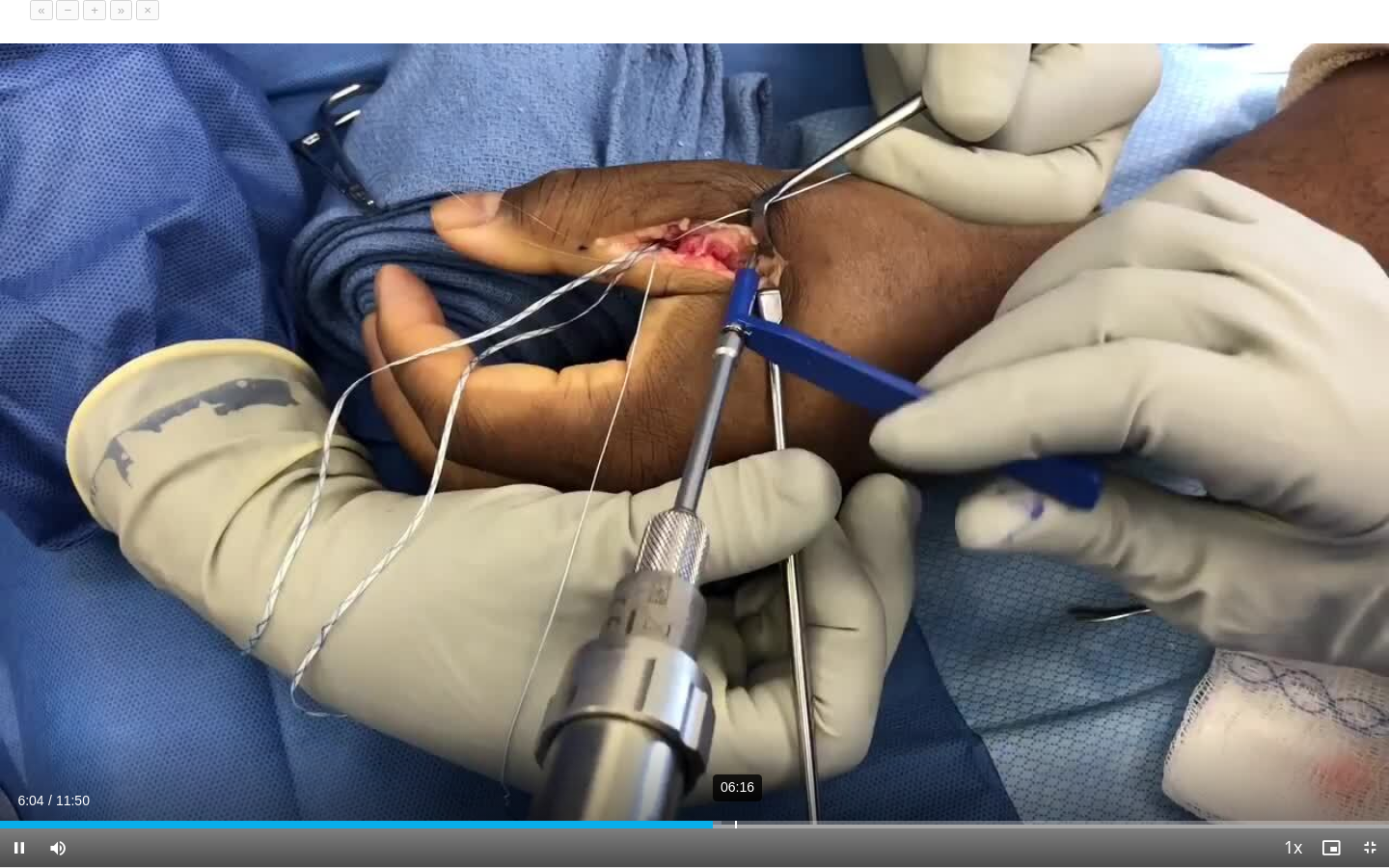 click on "Loaded :  51.94% 06:16 06:04" at bounding box center [694, 819] 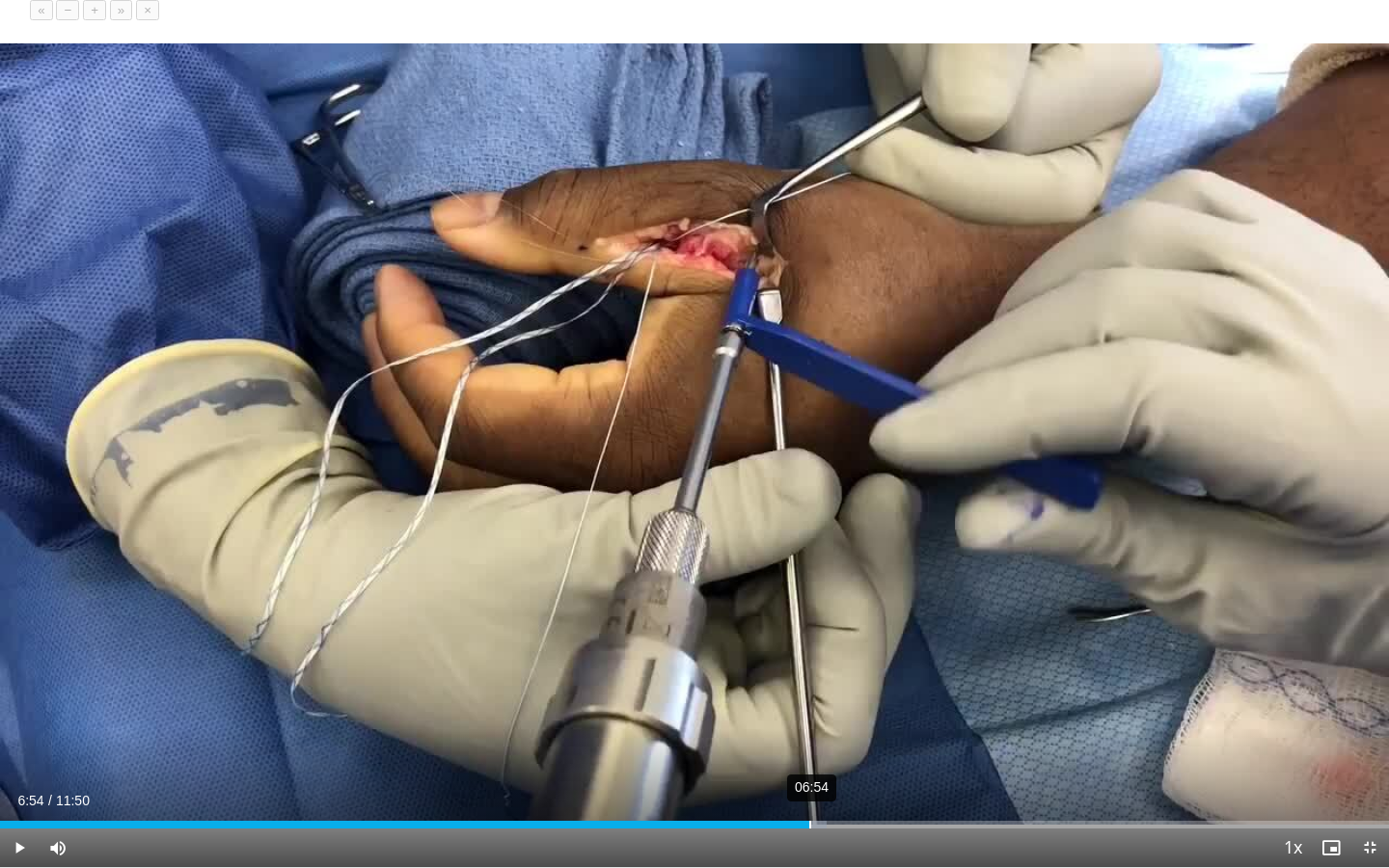 click on "Loaded :  59.48% 06:54 06:54" at bounding box center (694, 819) 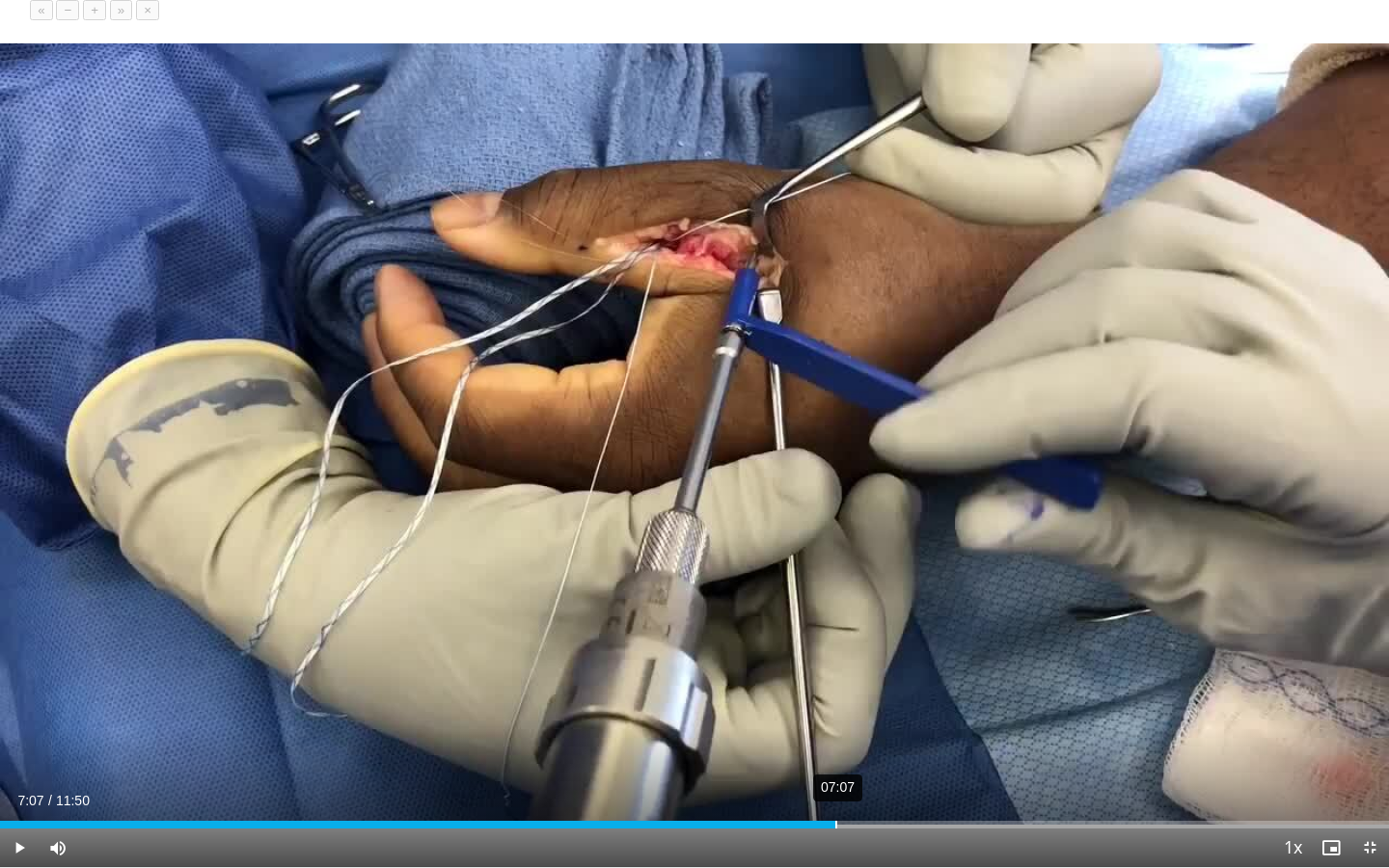 click on "07:07" at bounding box center (836, 825) 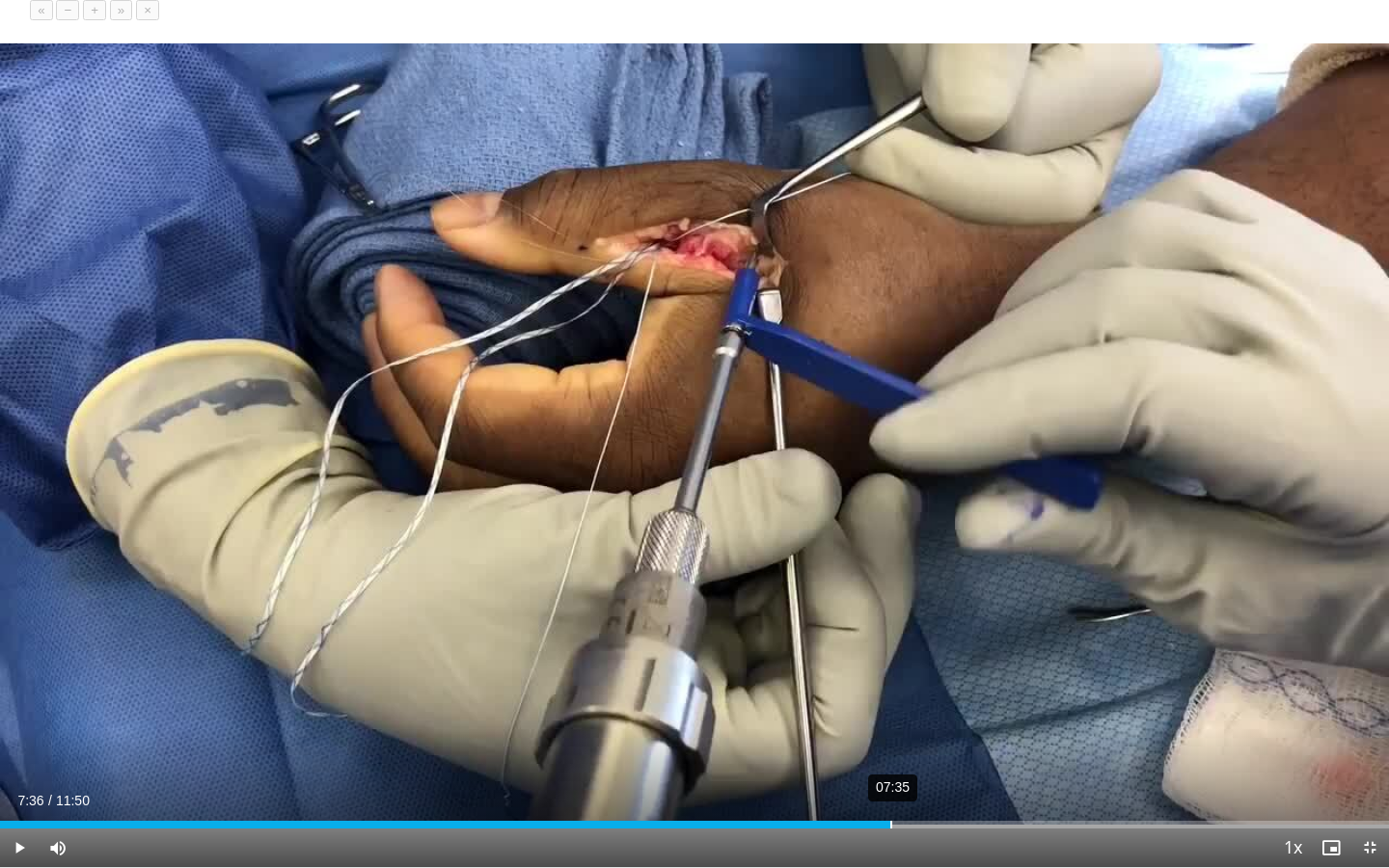 click on "Loaded :  63.26% 07:35 07:28" at bounding box center [694, 819] 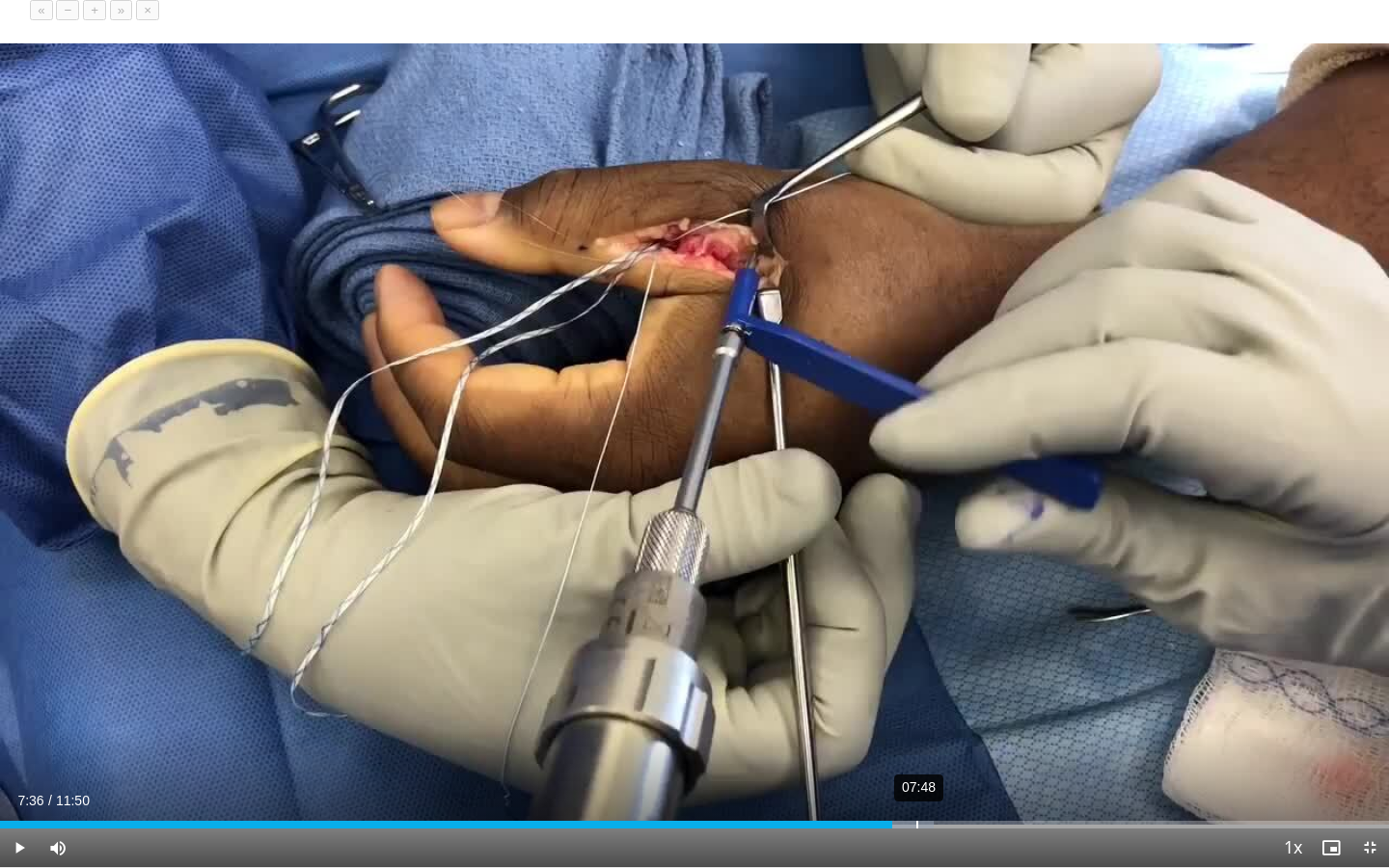 click on "07:48" at bounding box center (917, 825) 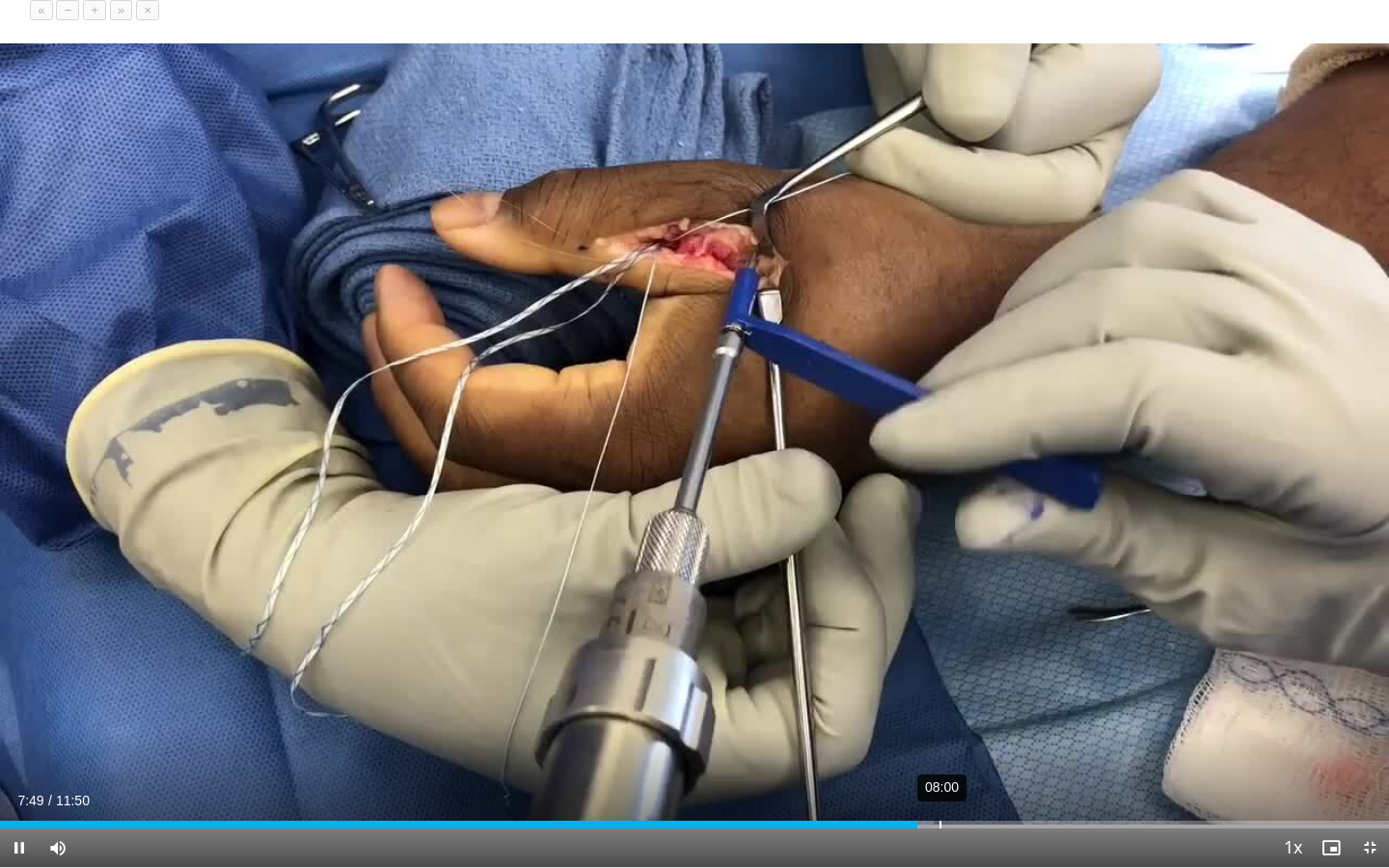 click on "Loaded :  67.24% 08:00 07:49" at bounding box center [694, 825] 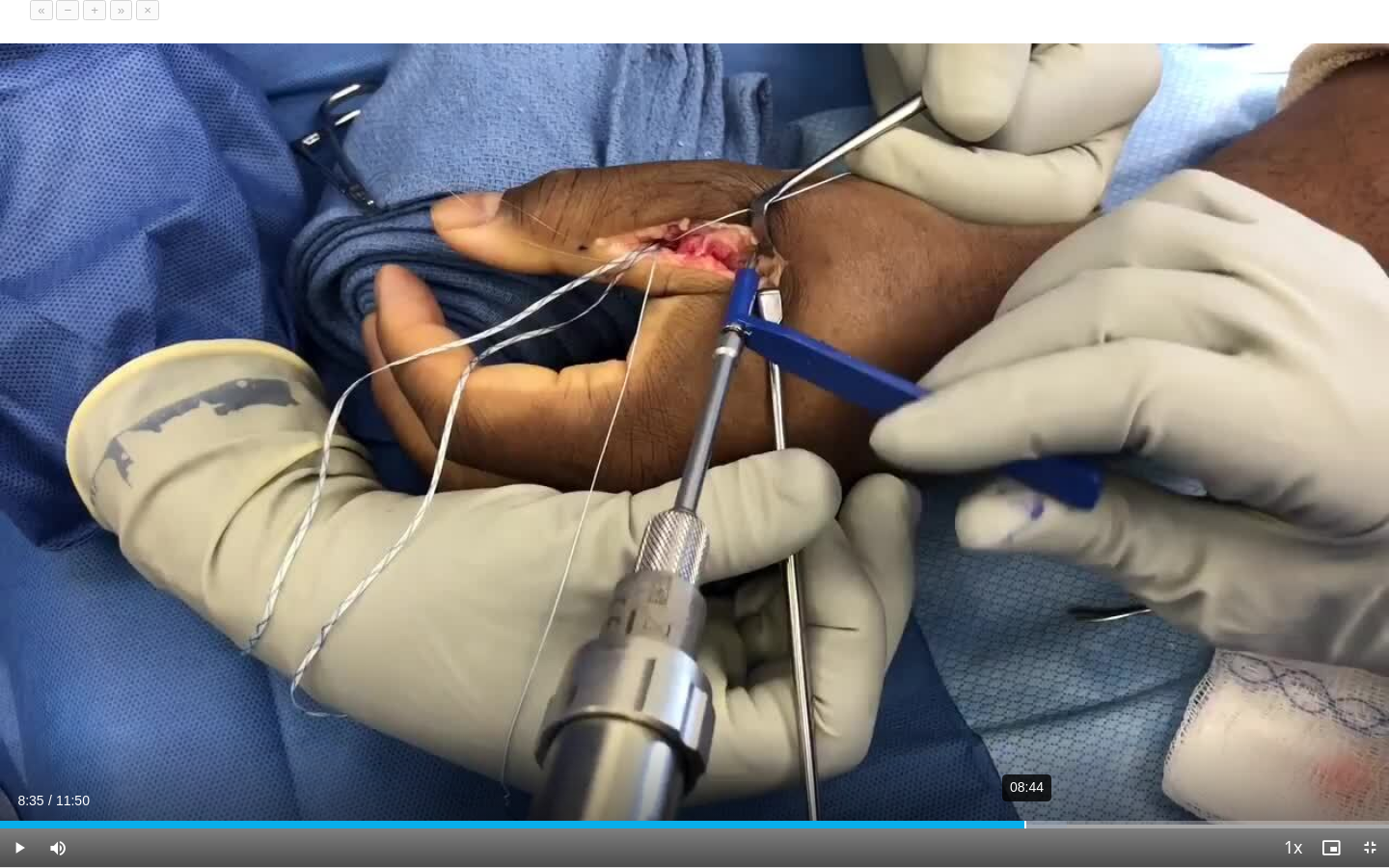 click on "Loaded :  76.84% 08:44 08:35" at bounding box center [694, 819] 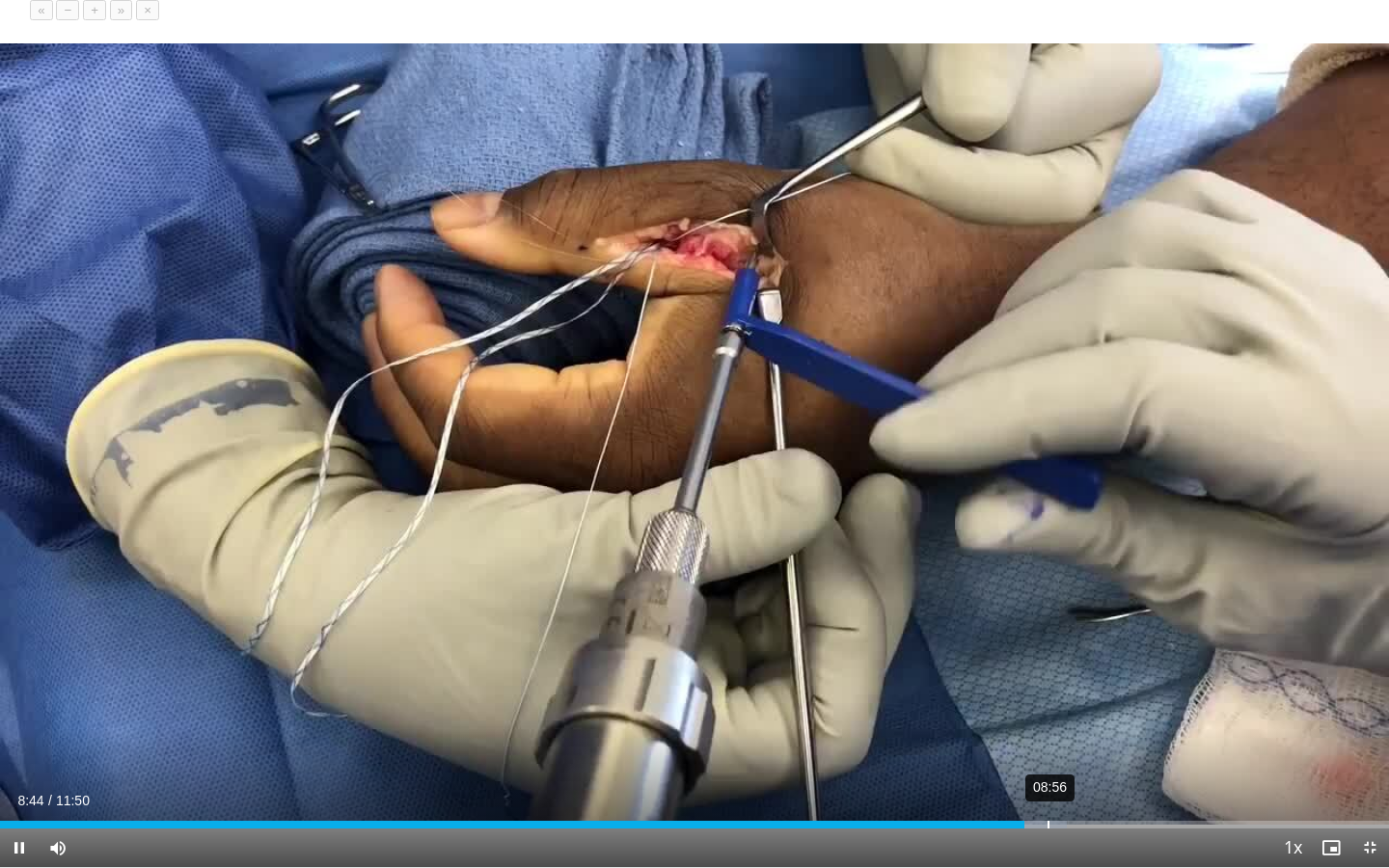 click on "Loaded :  76.84% 08:56 08:44" at bounding box center (694, 819) 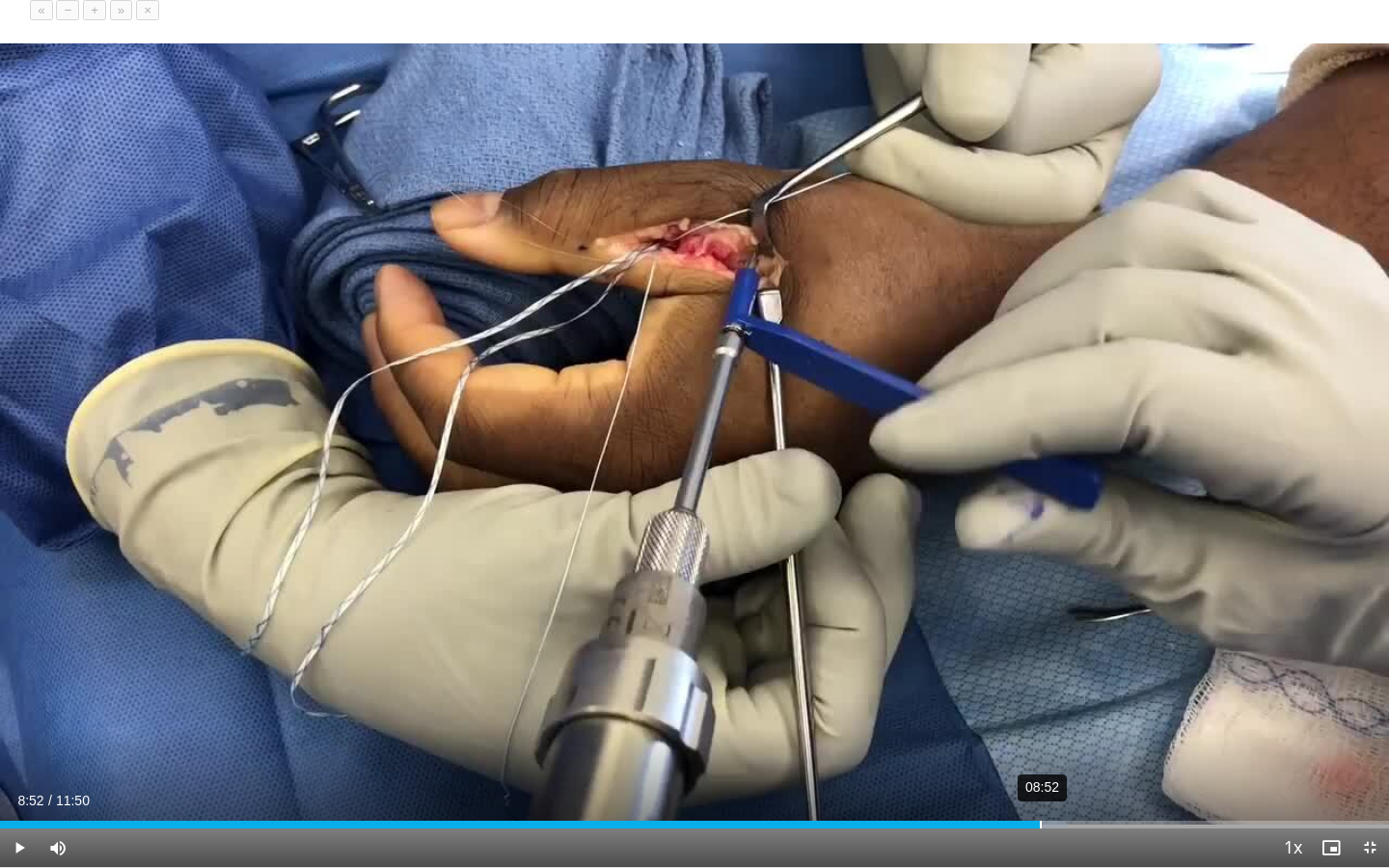click on "Loaded :  76.84% 08:52 08:58" at bounding box center [694, 819] 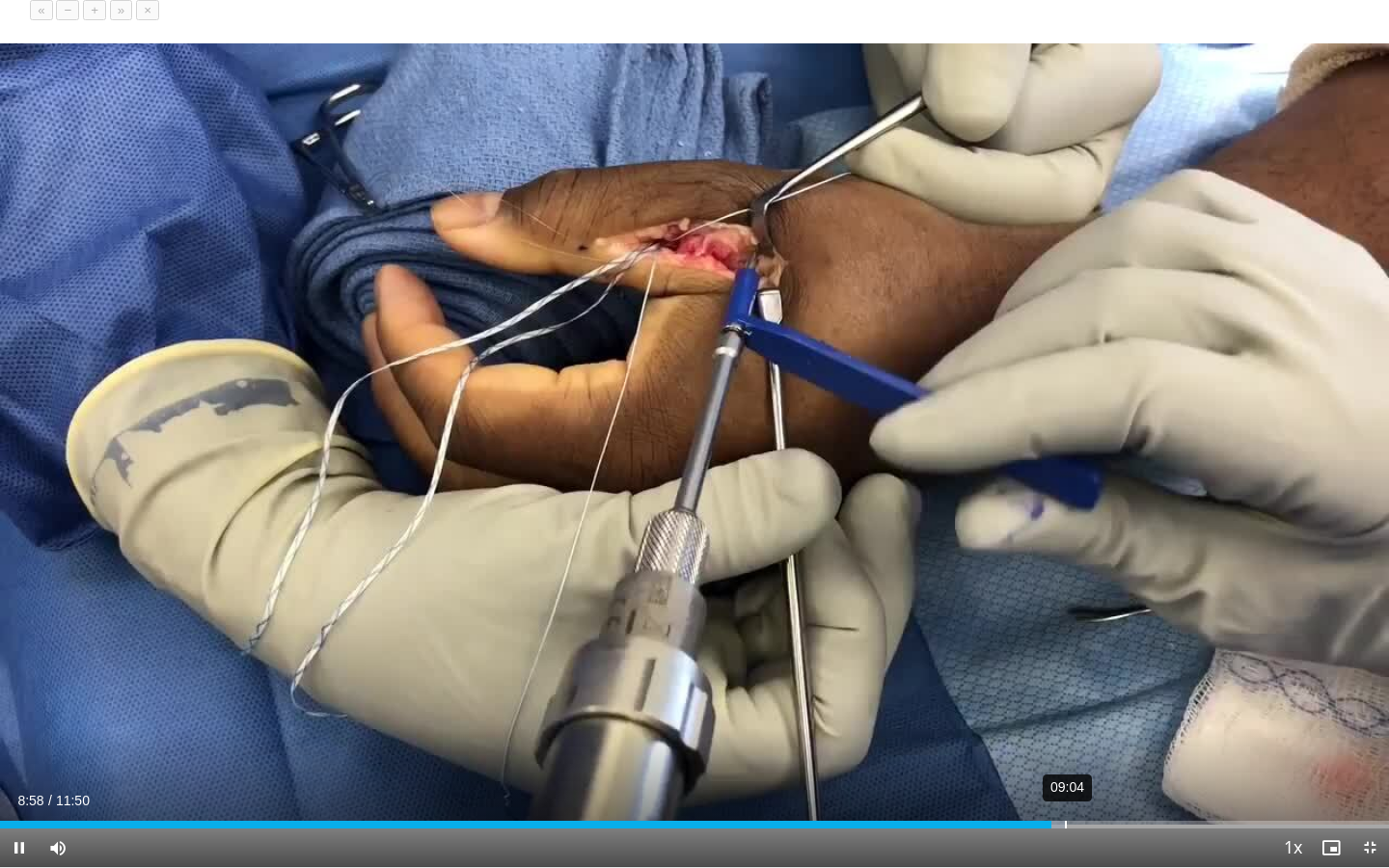 click on "Loaded :  76.84% 09:04 08:58" at bounding box center (694, 819) 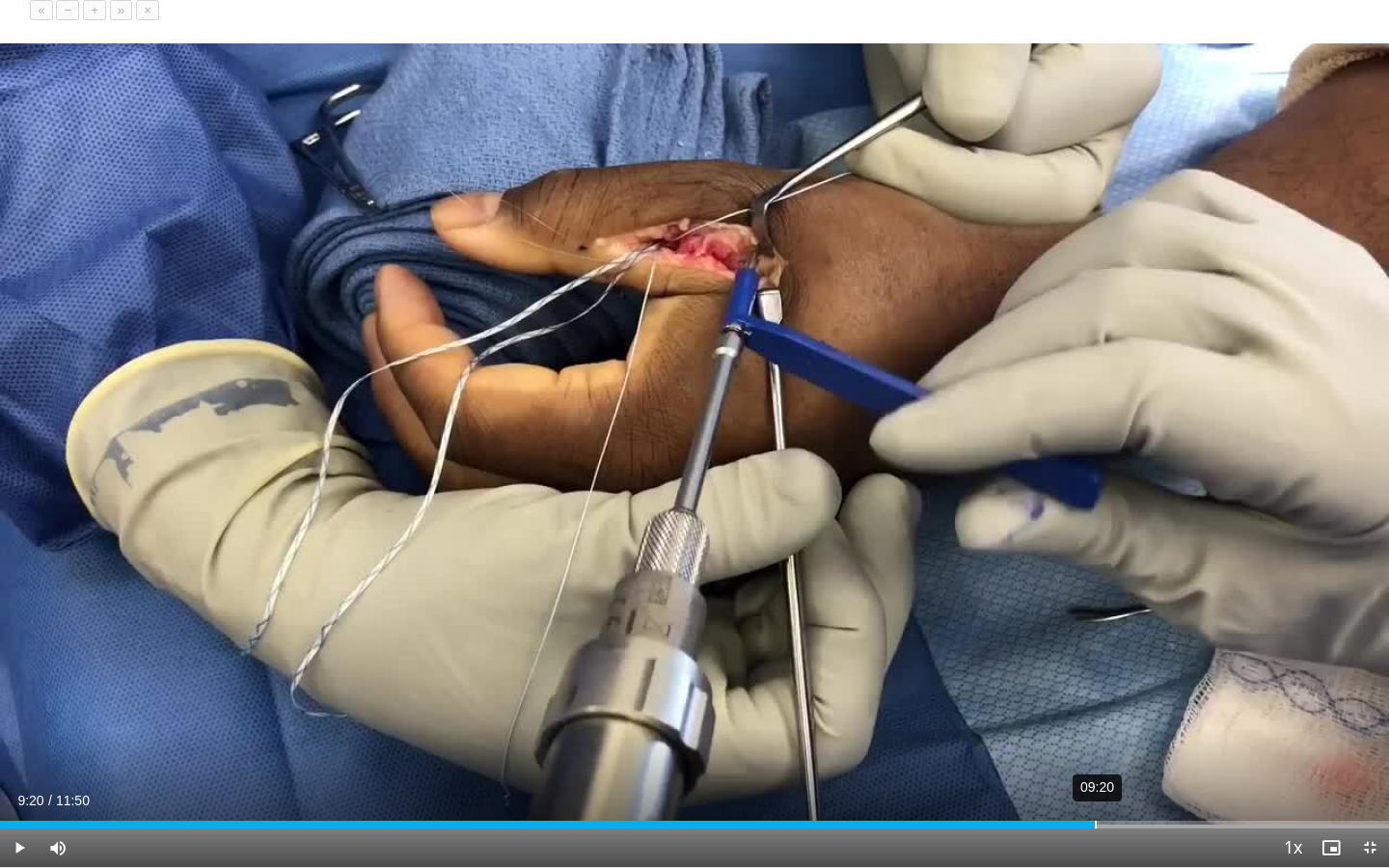 click on "Loaded :  76.84% 09:20 09:20" at bounding box center (694, 819) 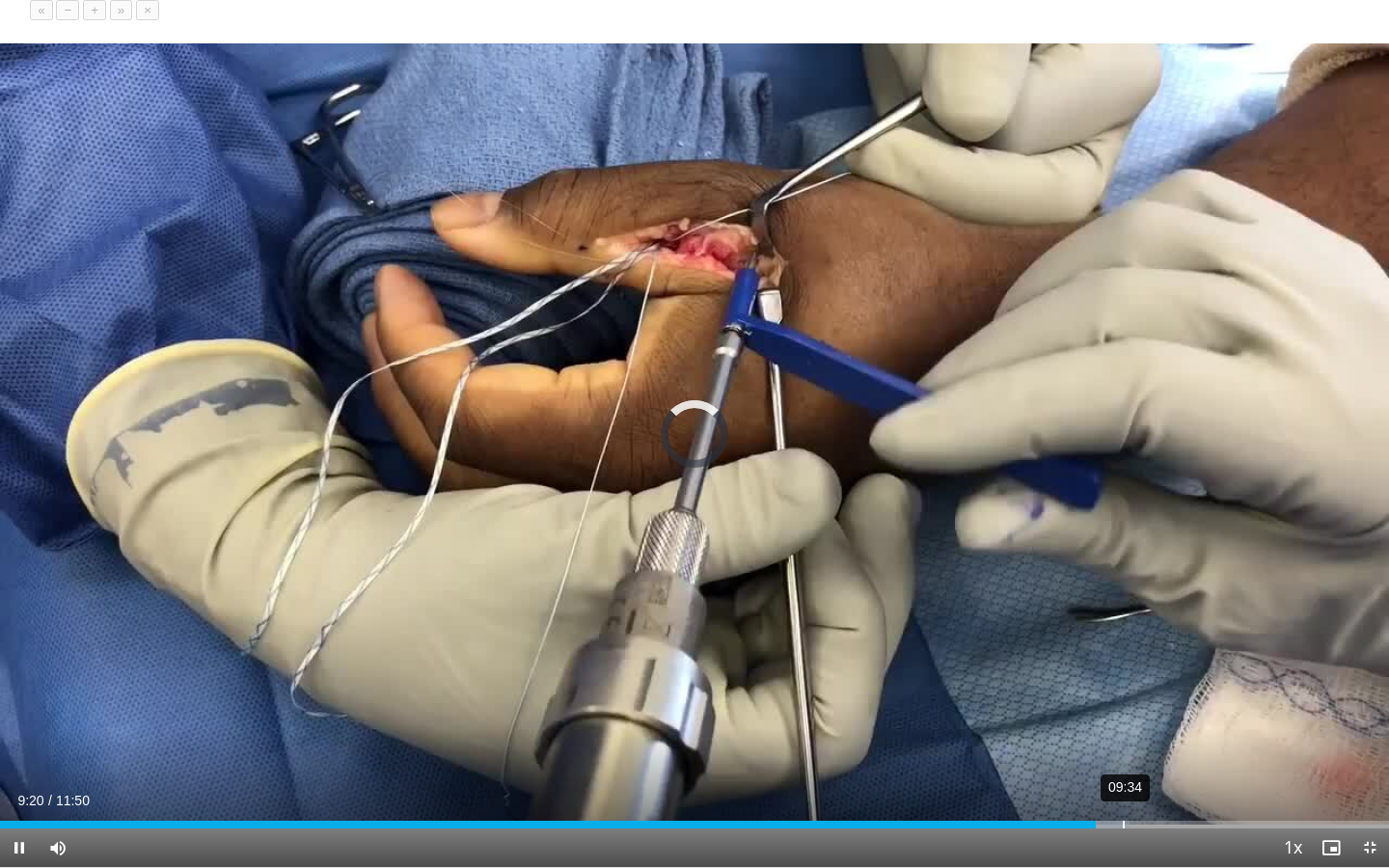 click on "Loaded :  81.30% 09:34 09:20" at bounding box center (694, 819) 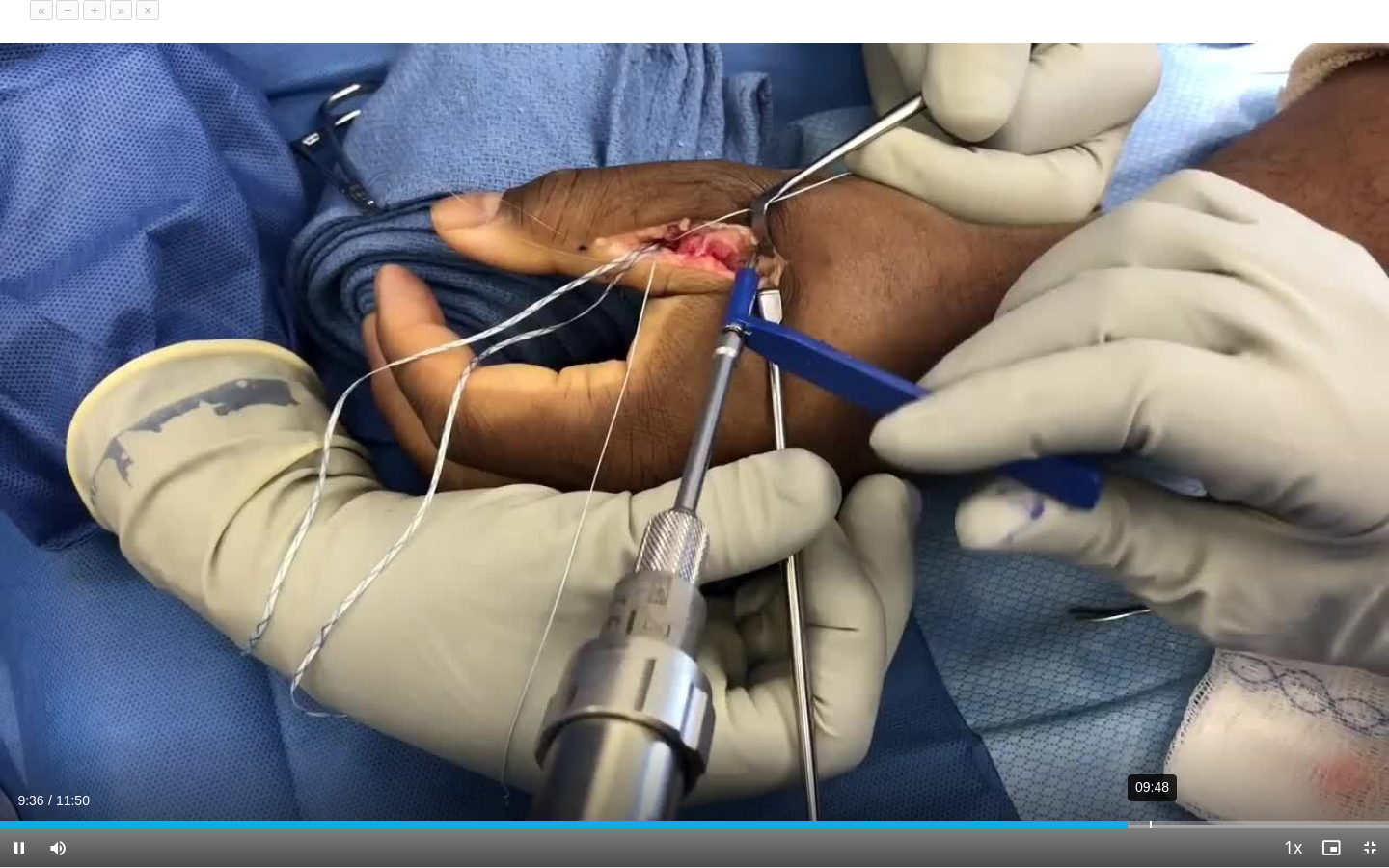 click on "Loaded :  81.30% 09:48 09:37" at bounding box center [694, 819] 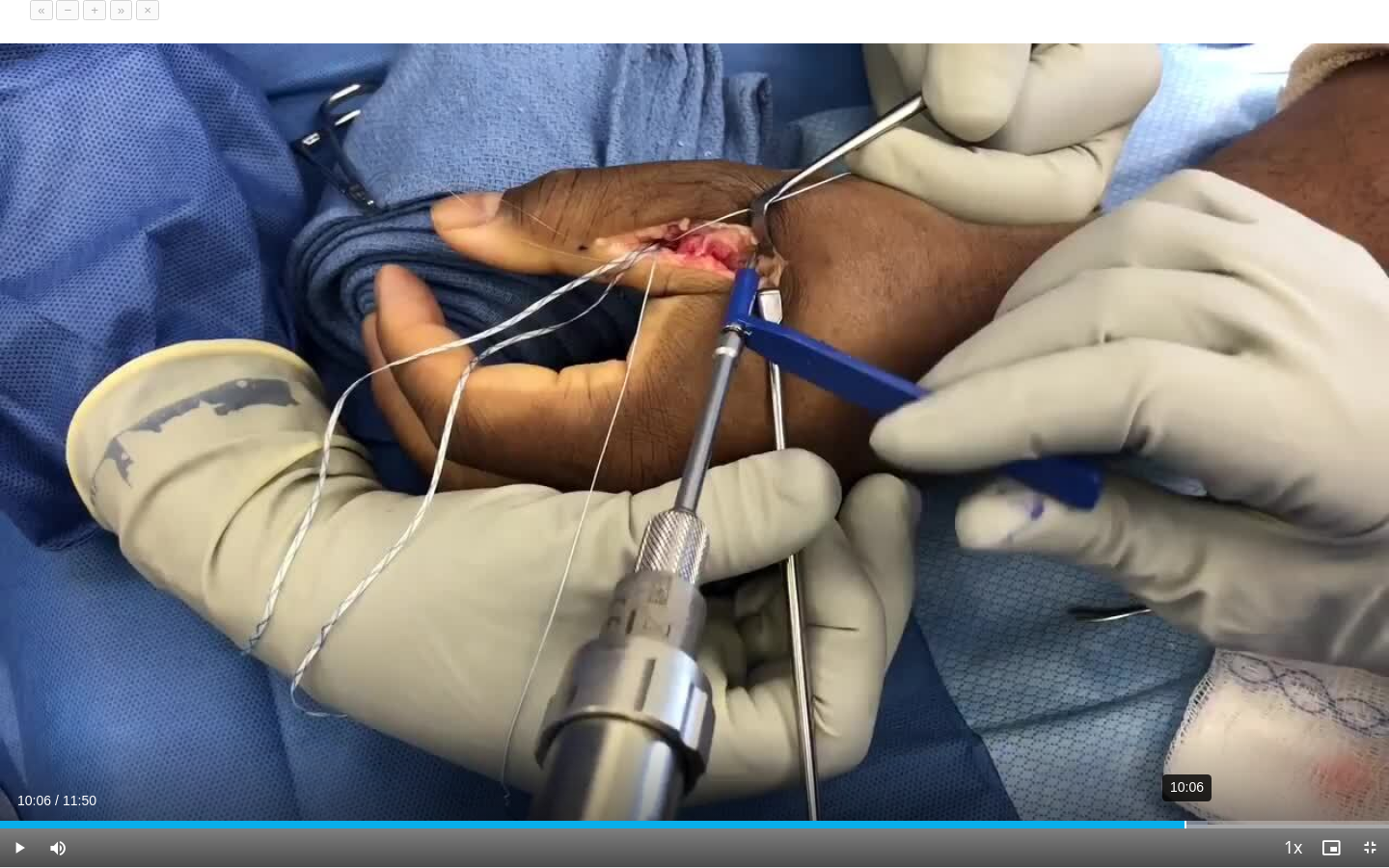 click on "Loaded :  86.93% 10:06 09:48" at bounding box center (694, 819) 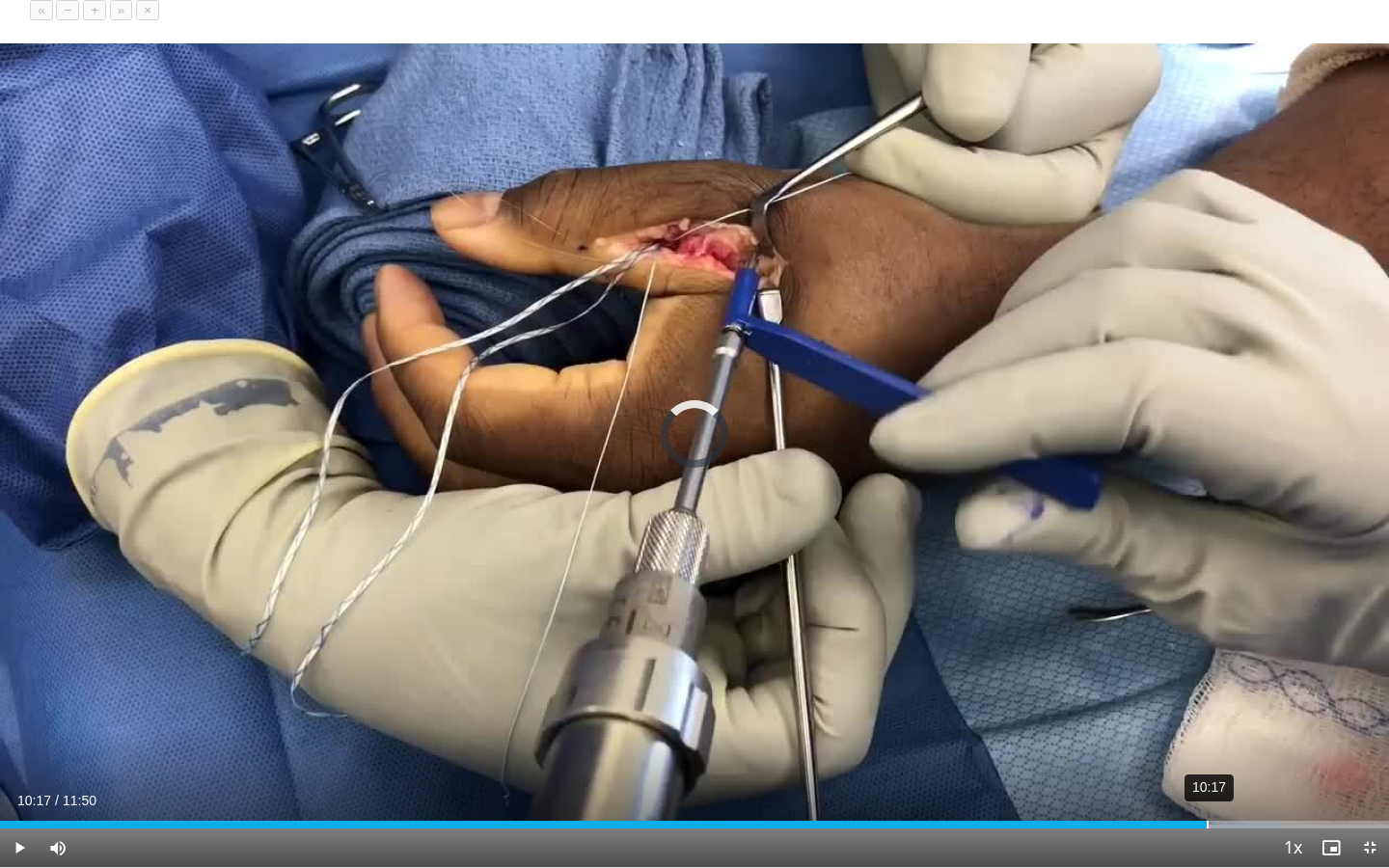 click on "Loaded :  92.14% 10:17 10:17" at bounding box center [694, 819] 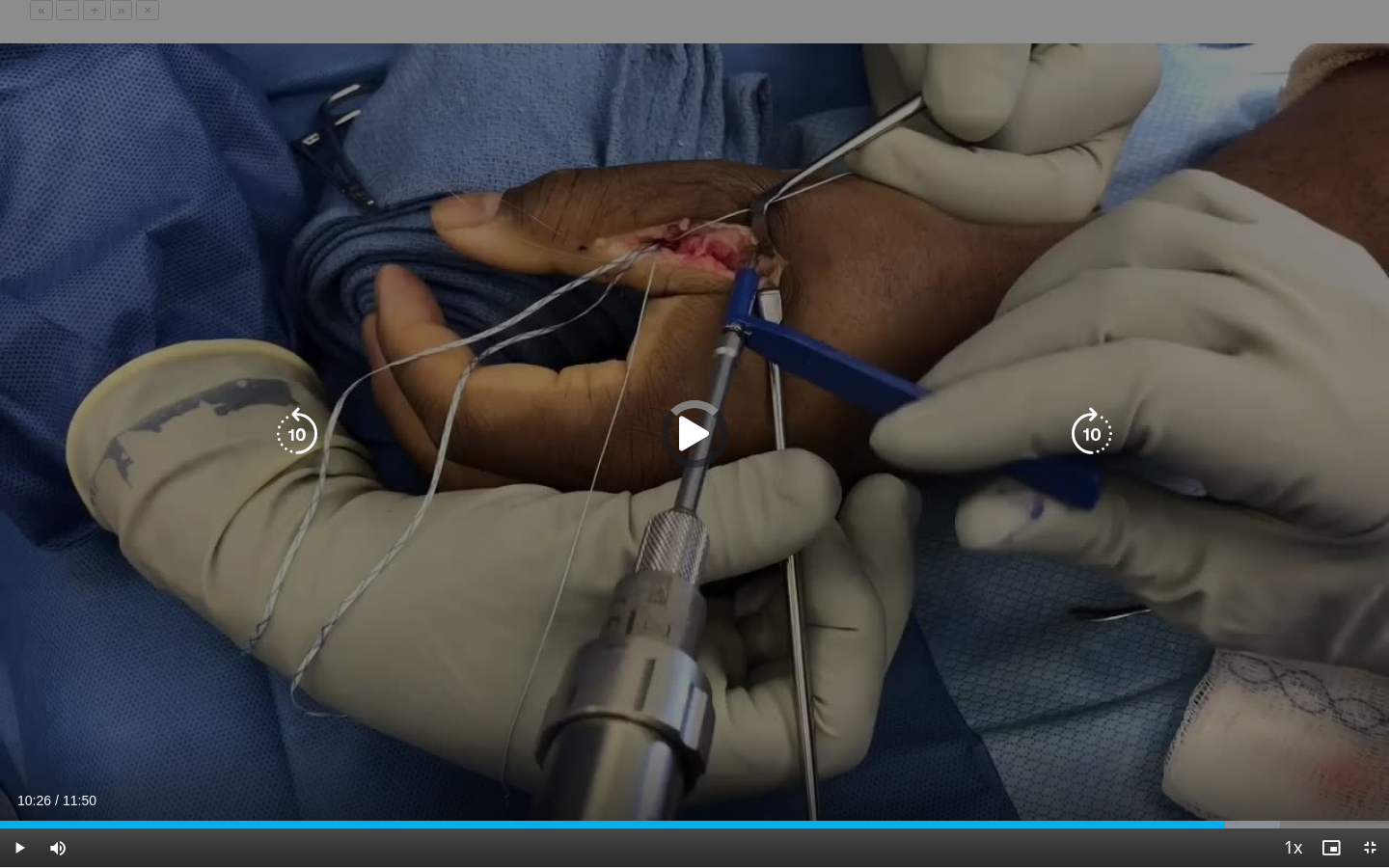 click on "Loaded :  92.14% 10:17 10:26" at bounding box center [694, 819] 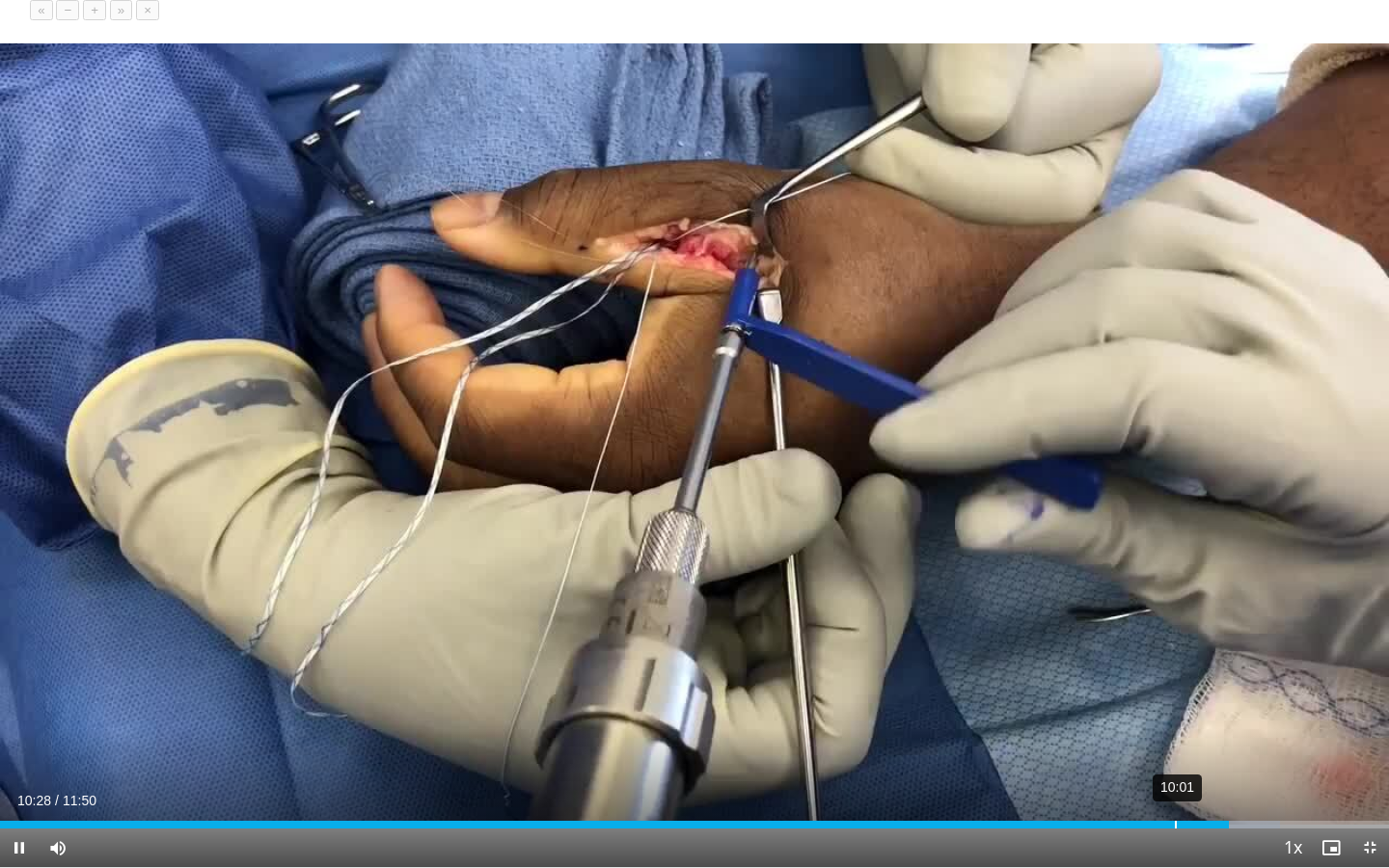 click on "10:01" at bounding box center (1176, 825) 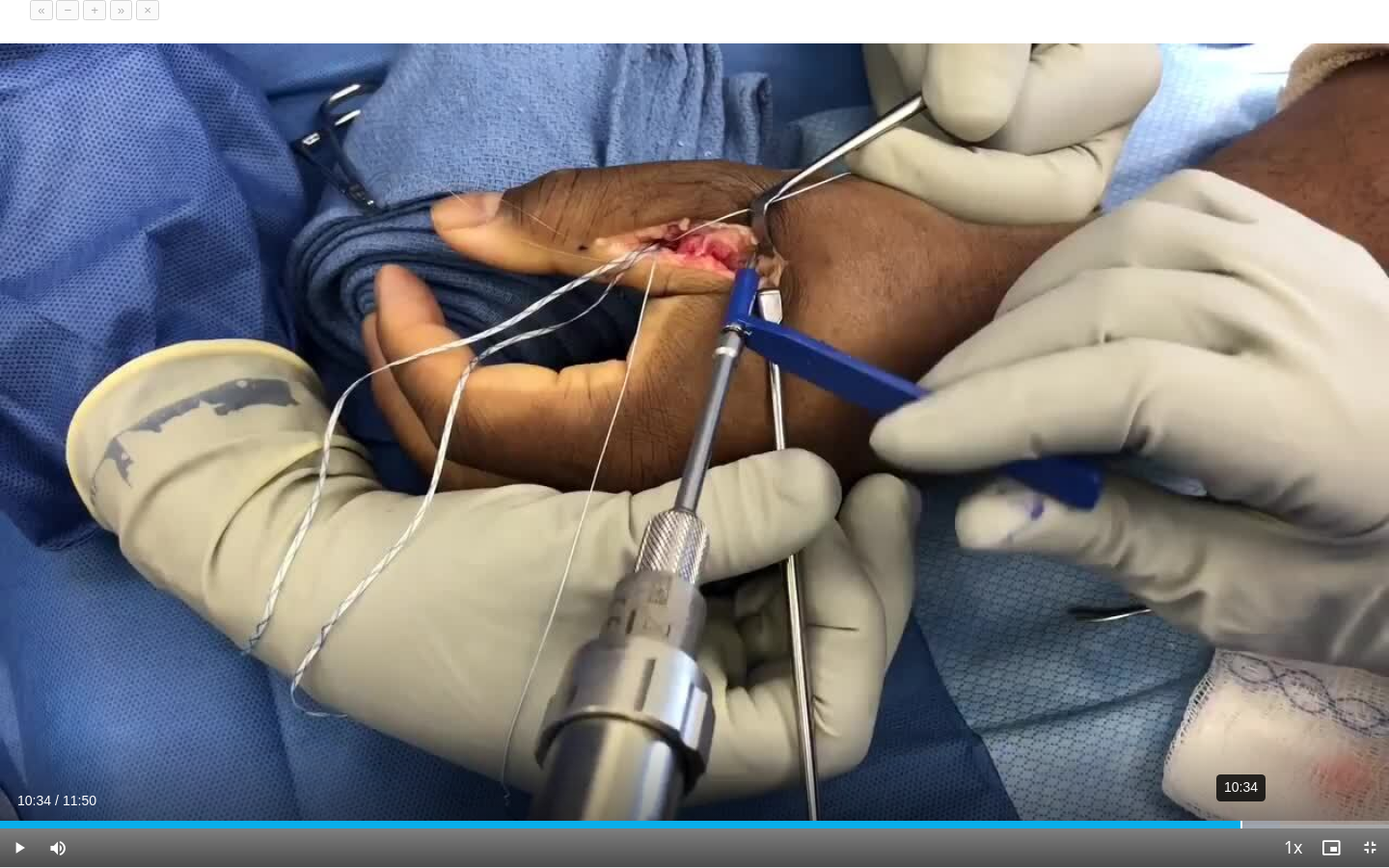 click on "10:34" at bounding box center (620, 825) 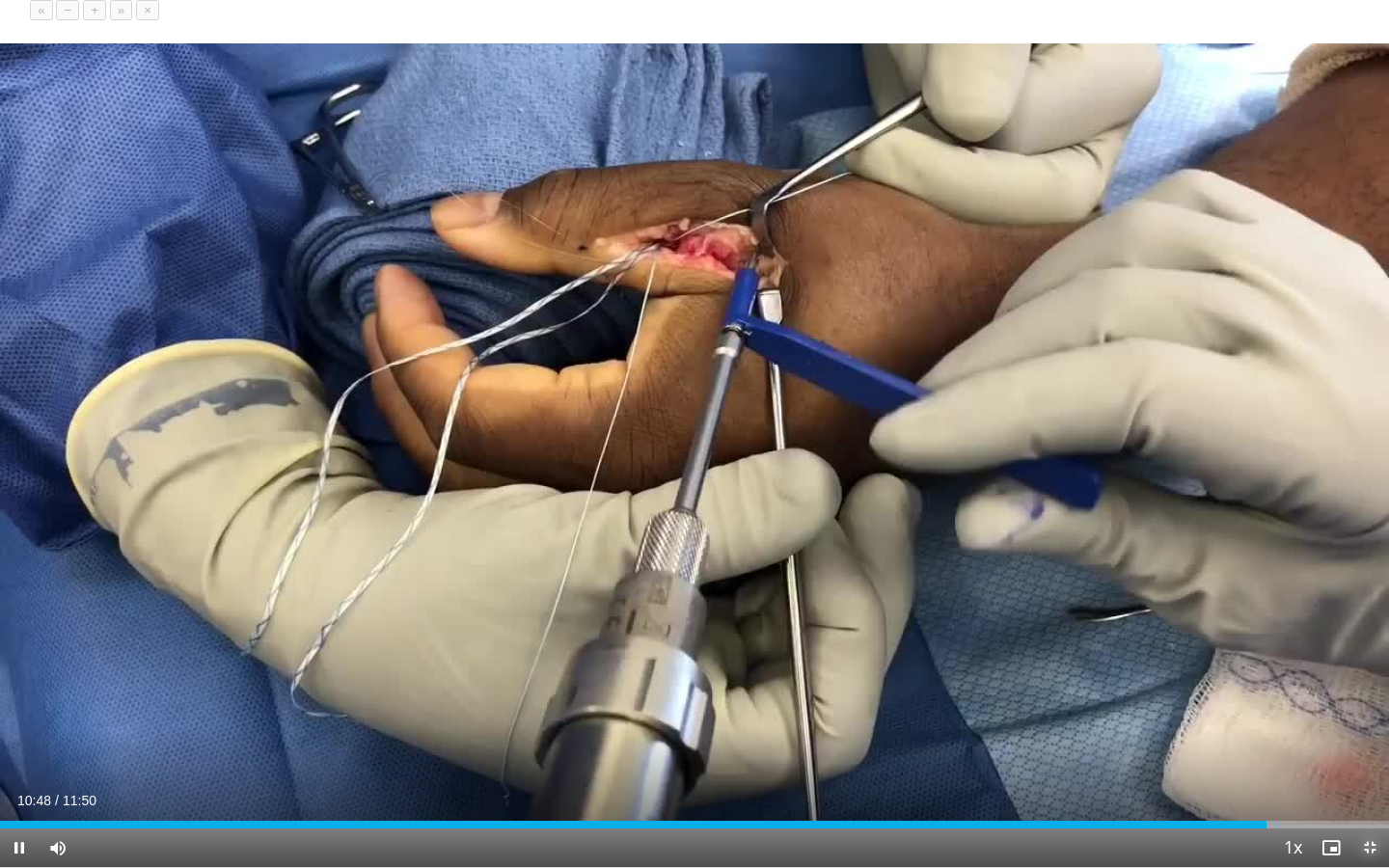 click at bounding box center (1370, 848) 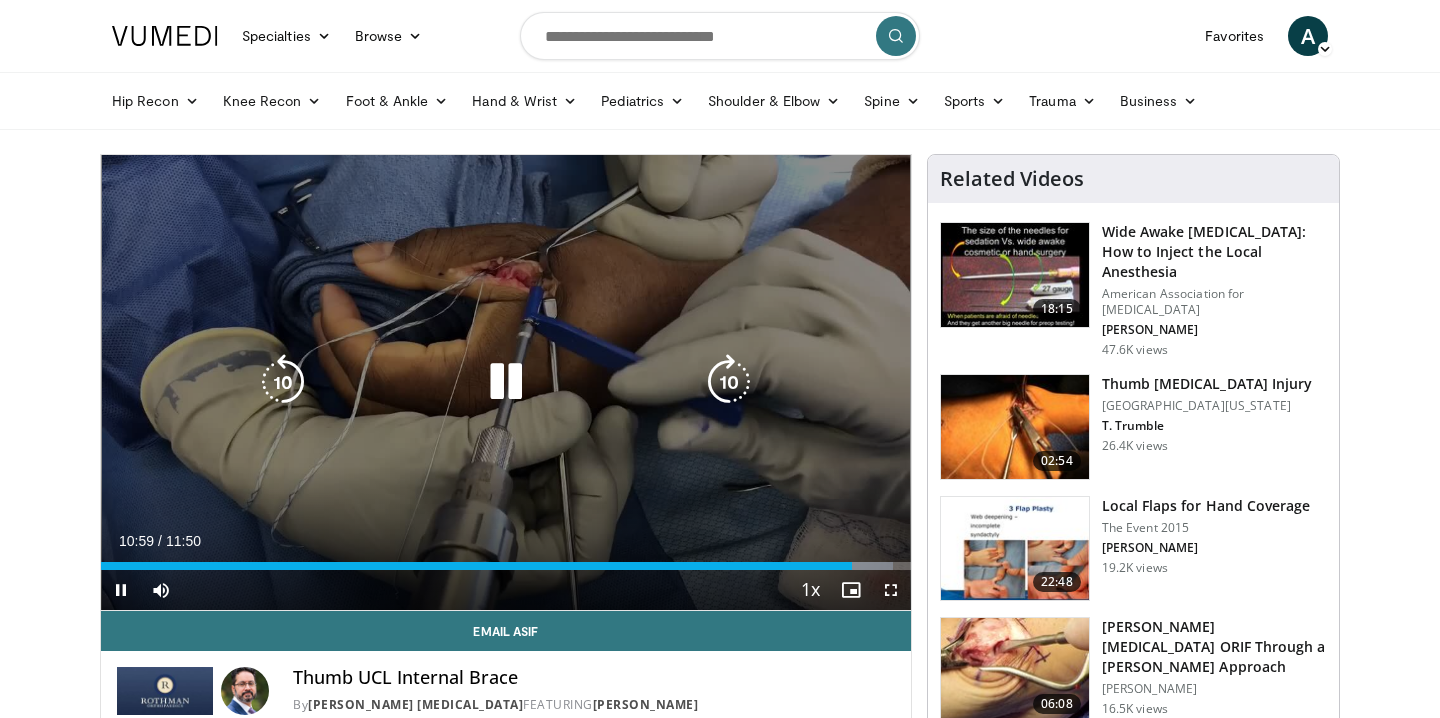 click at bounding box center (506, 382) 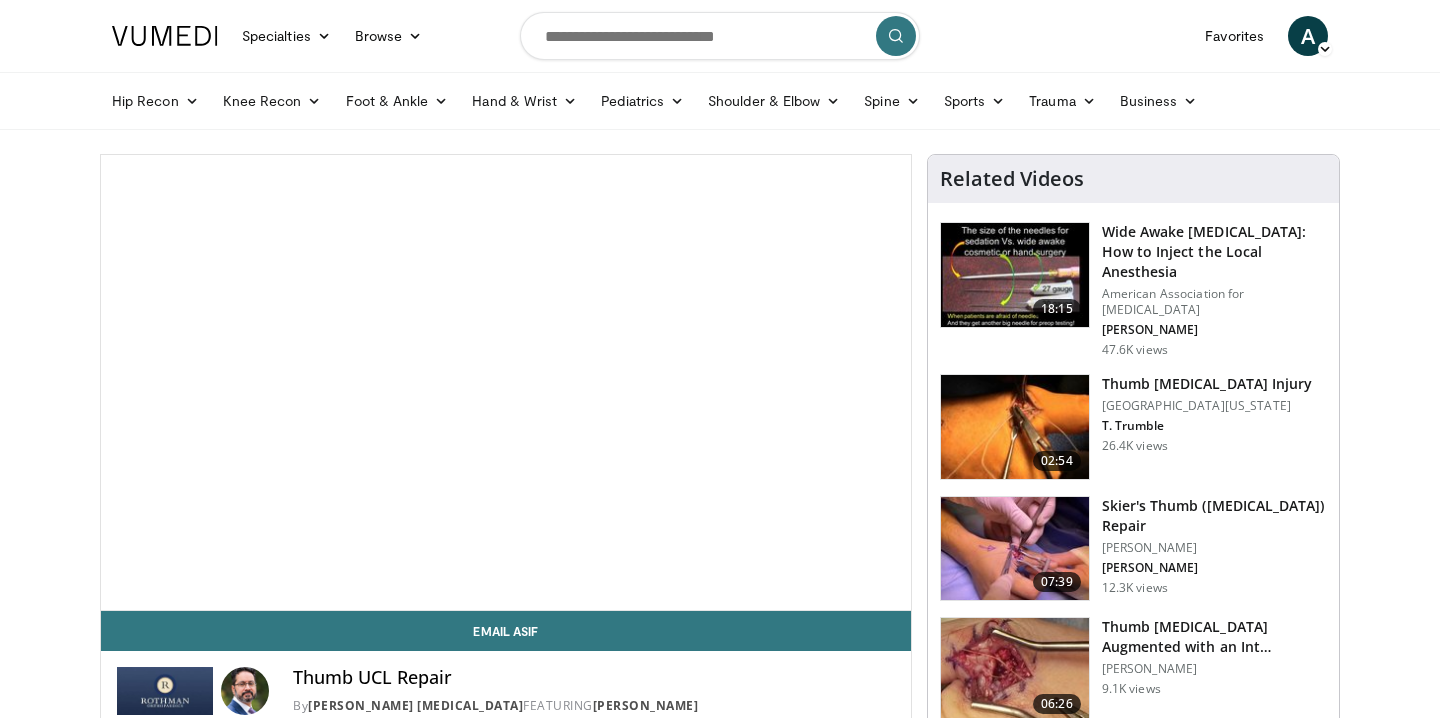 scroll, scrollTop: 0, scrollLeft: 0, axis: both 